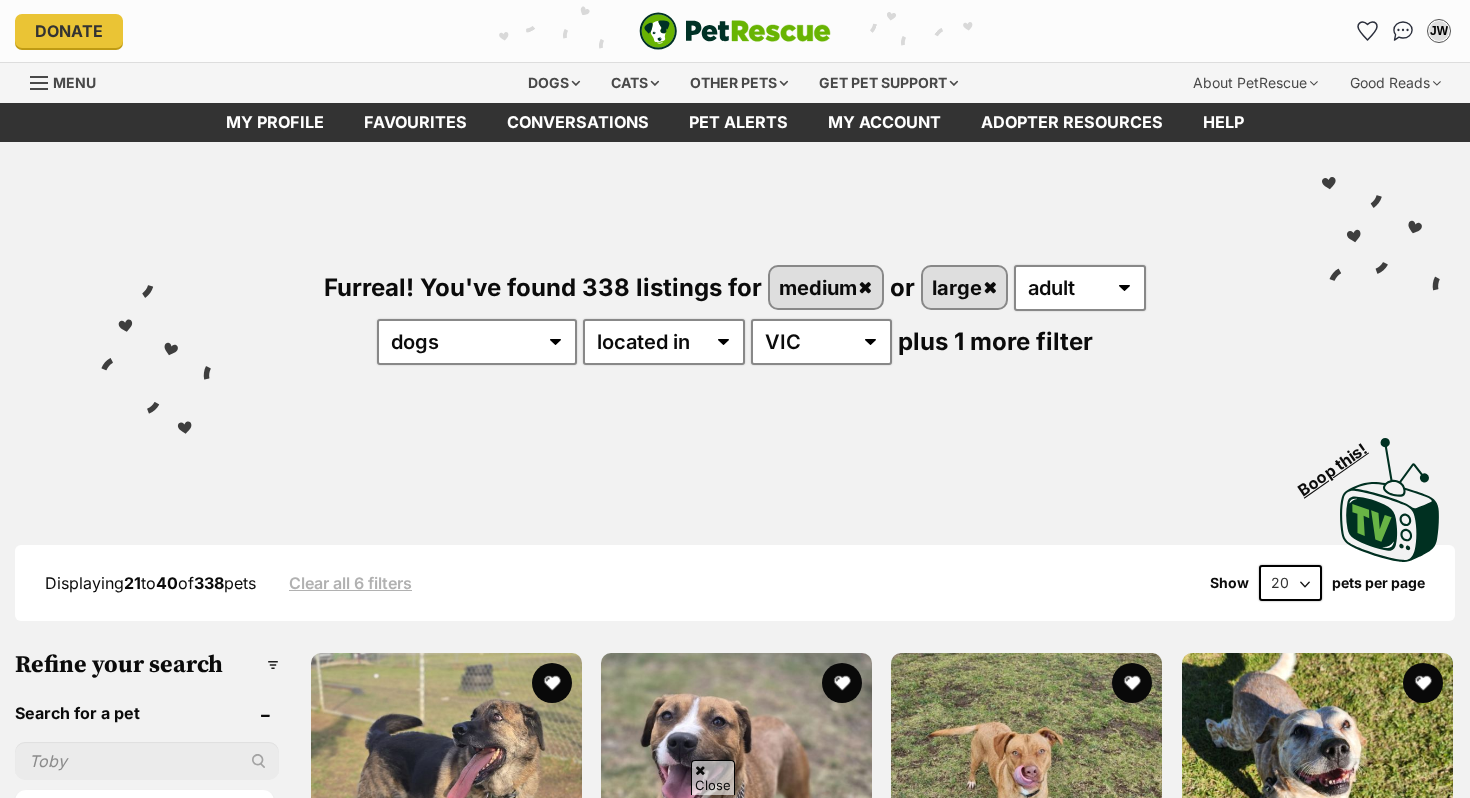 scroll, scrollTop: 946, scrollLeft: 0, axis: vertical 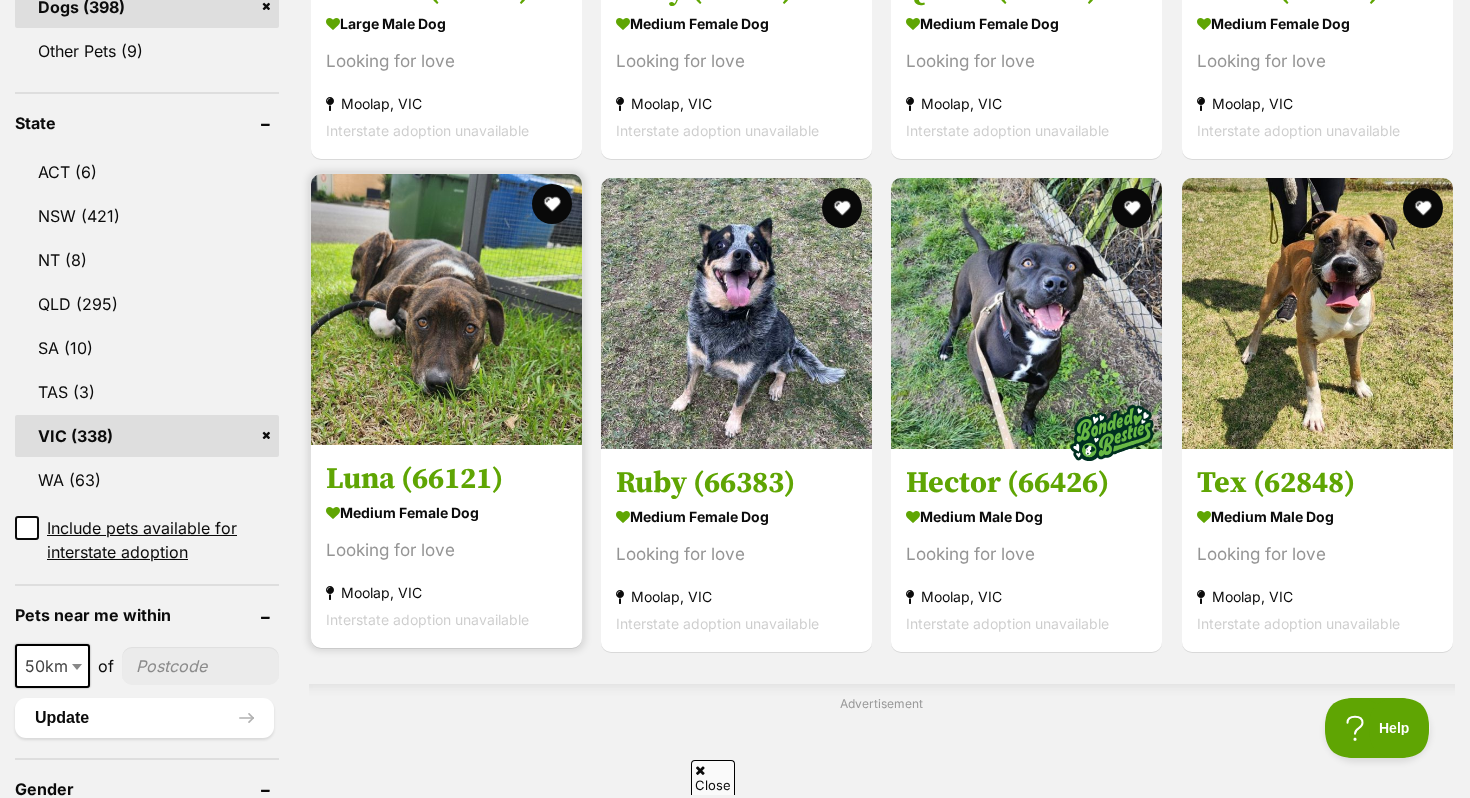 click at bounding box center (446, 309) 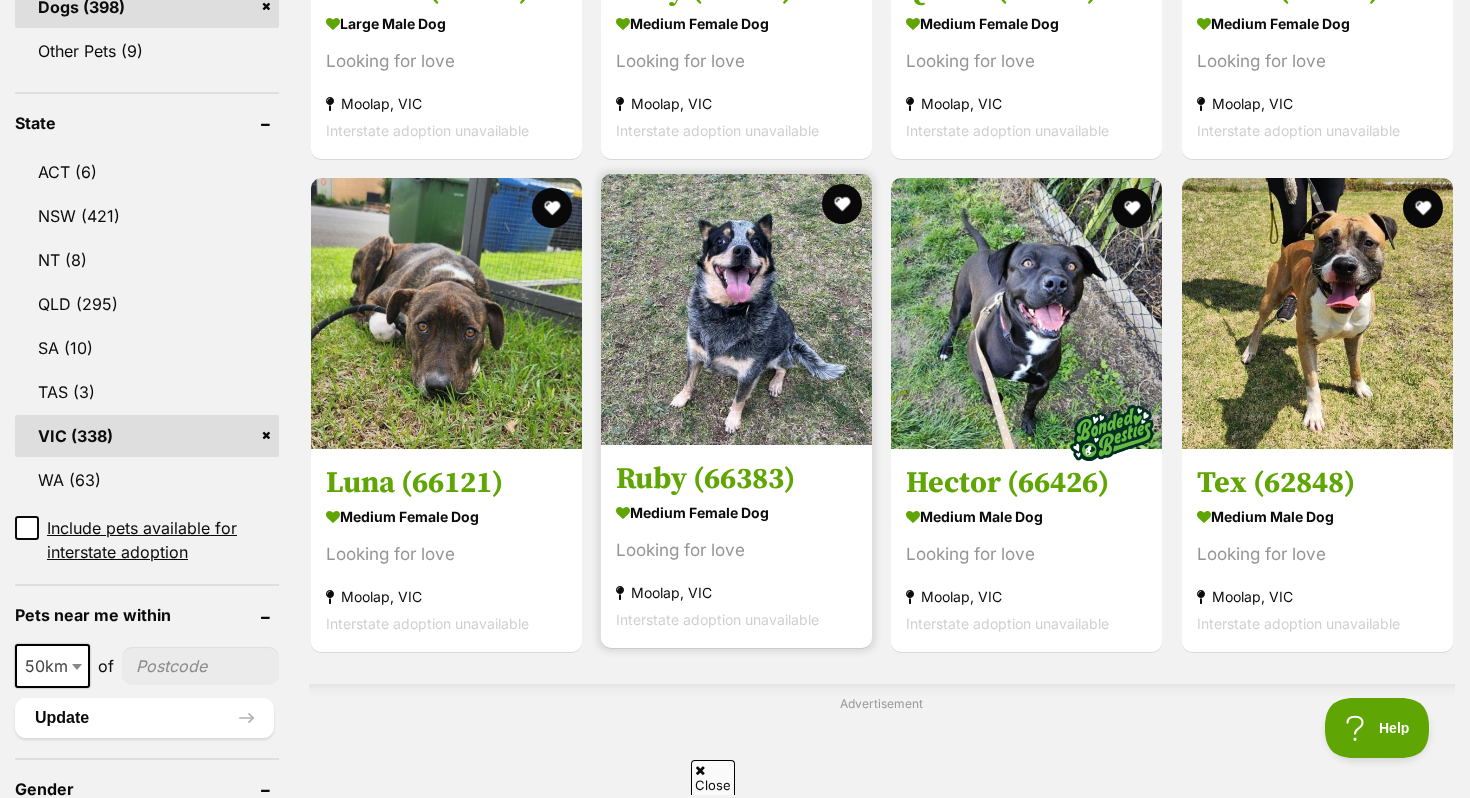 click at bounding box center (736, 309) 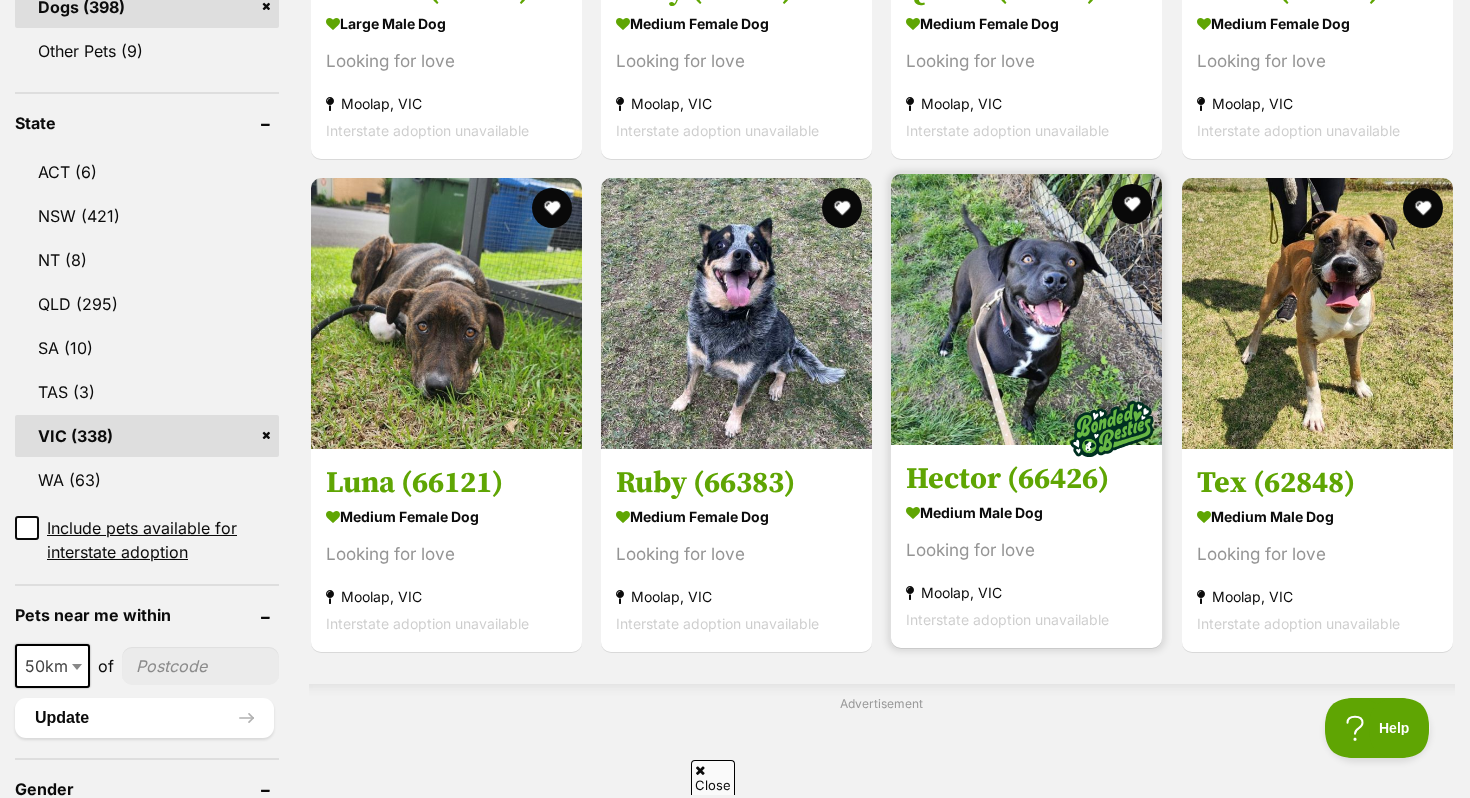 click at bounding box center [1026, 309] 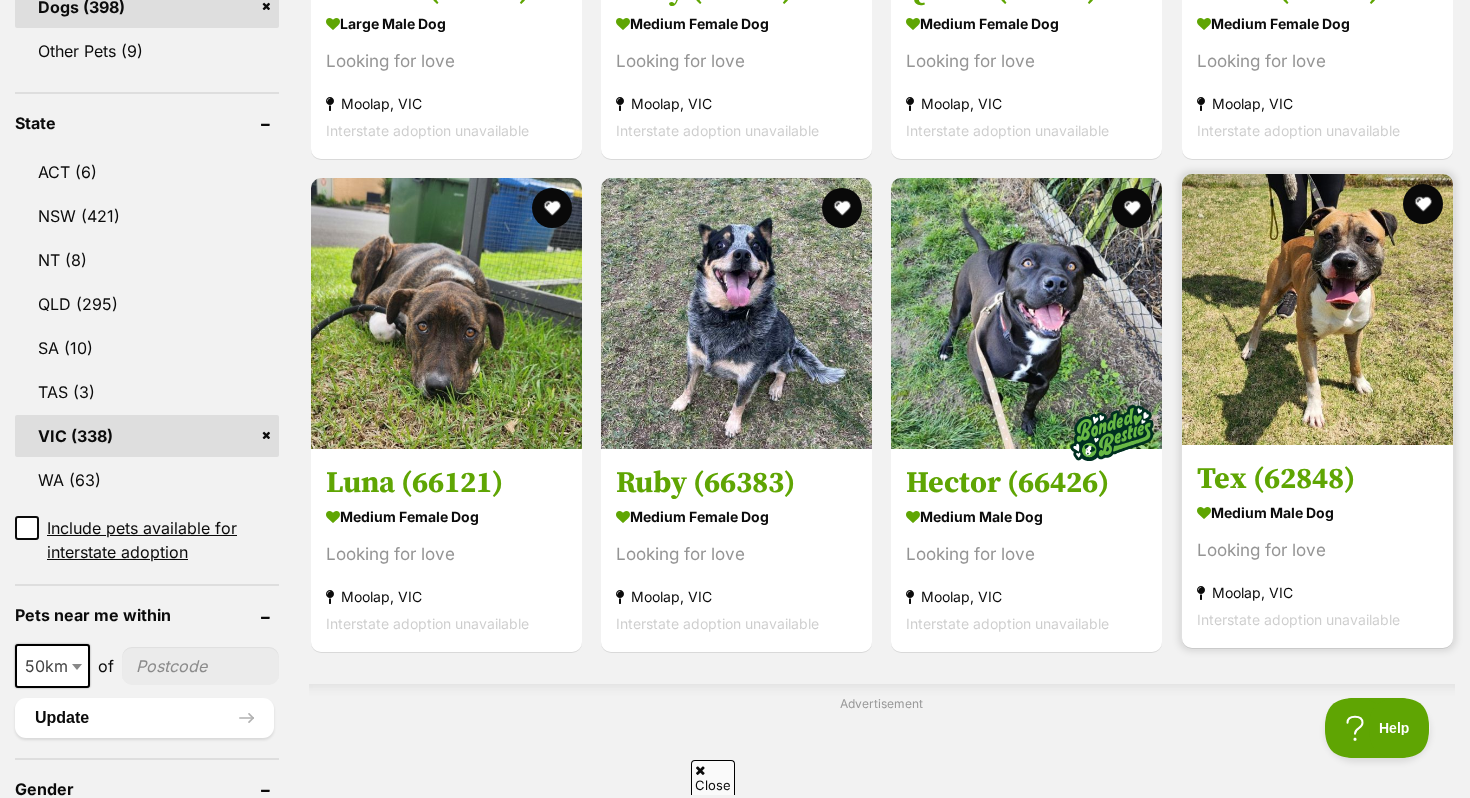 click at bounding box center [1317, 309] 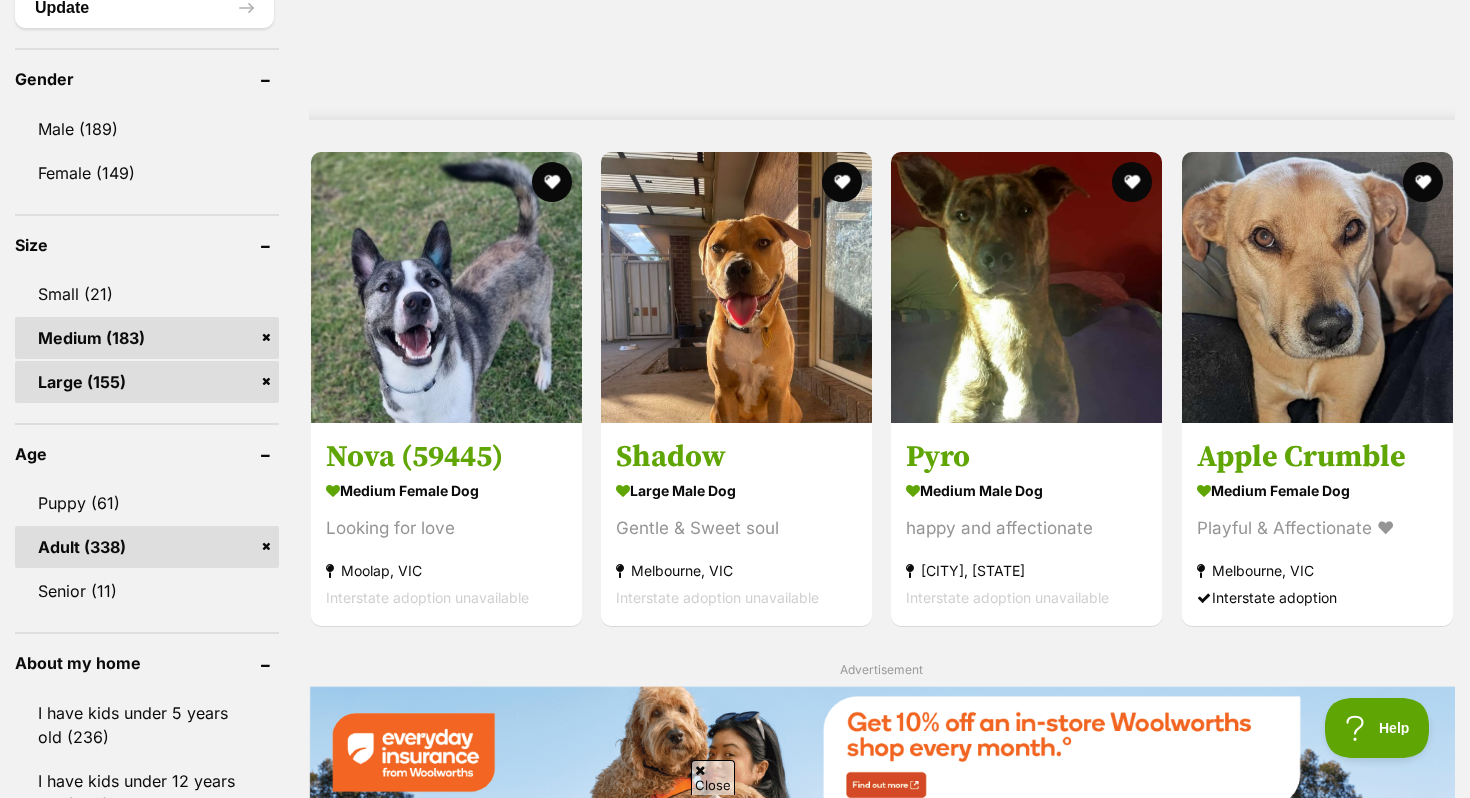 scroll, scrollTop: 1688, scrollLeft: 0, axis: vertical 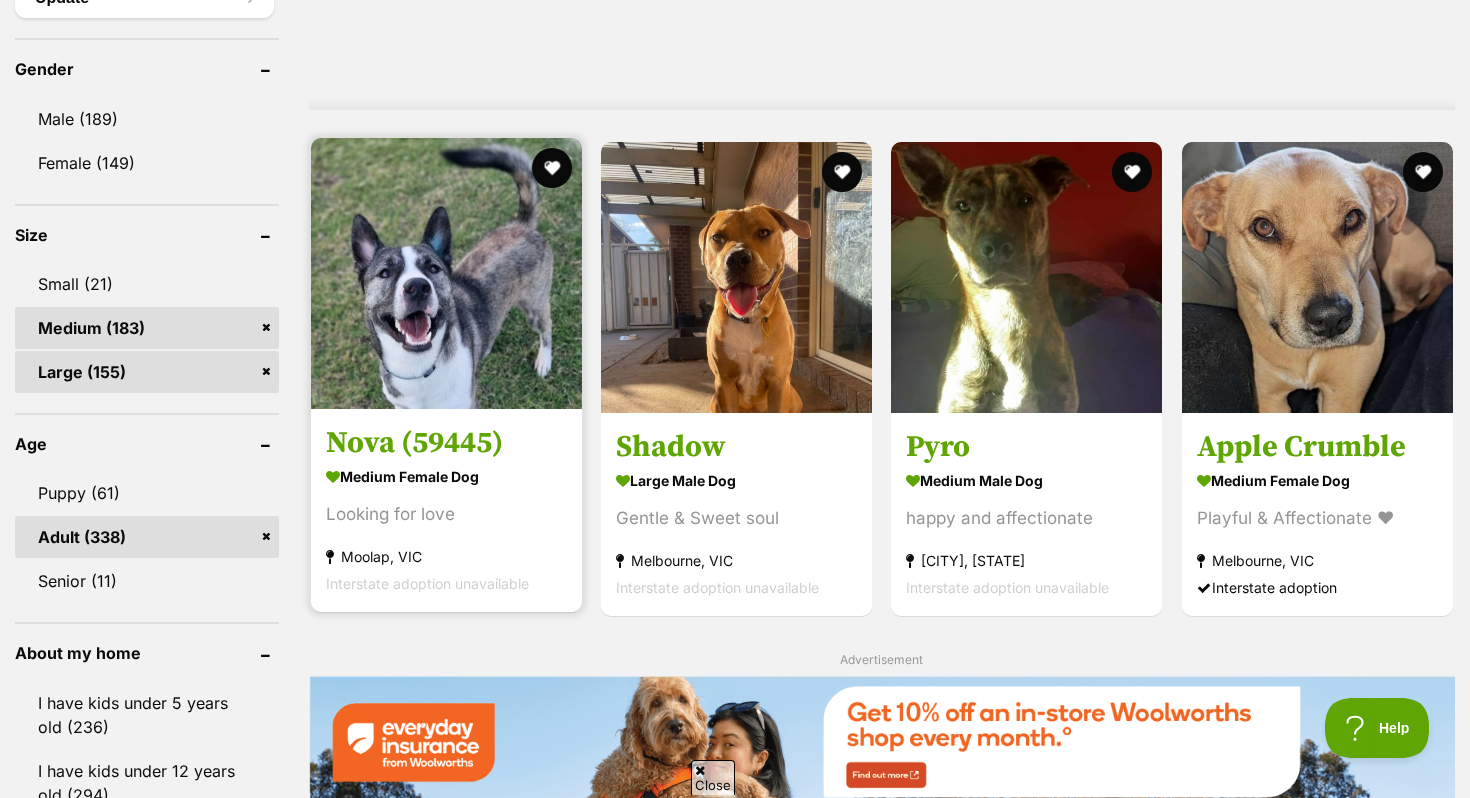 click on "Nova (59445)
medium female Dog
Looking for love
Moolap, VIC
Interstate adoption unavailable" at bounding box center (446, 510) 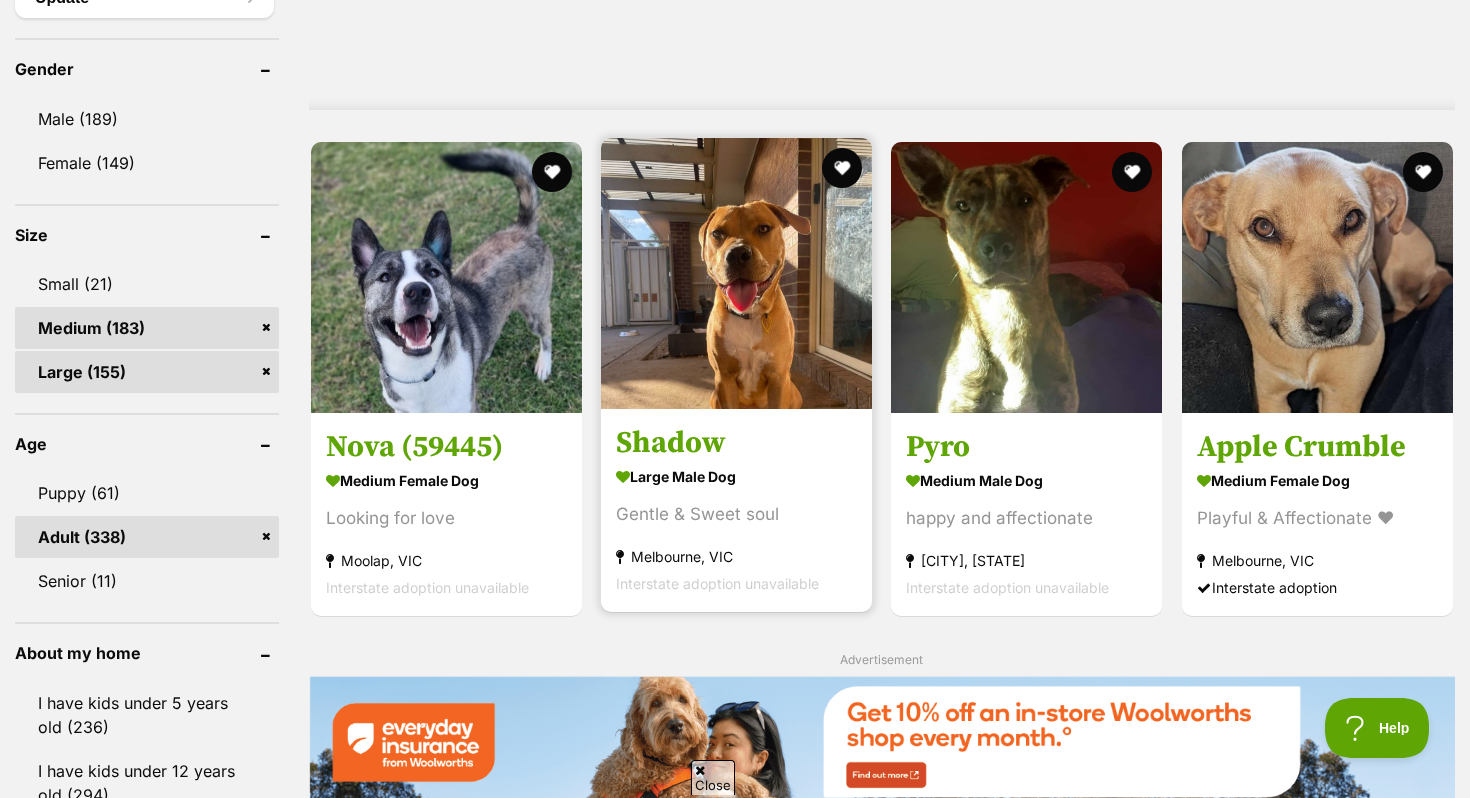 click at bounding box center [736, 273] 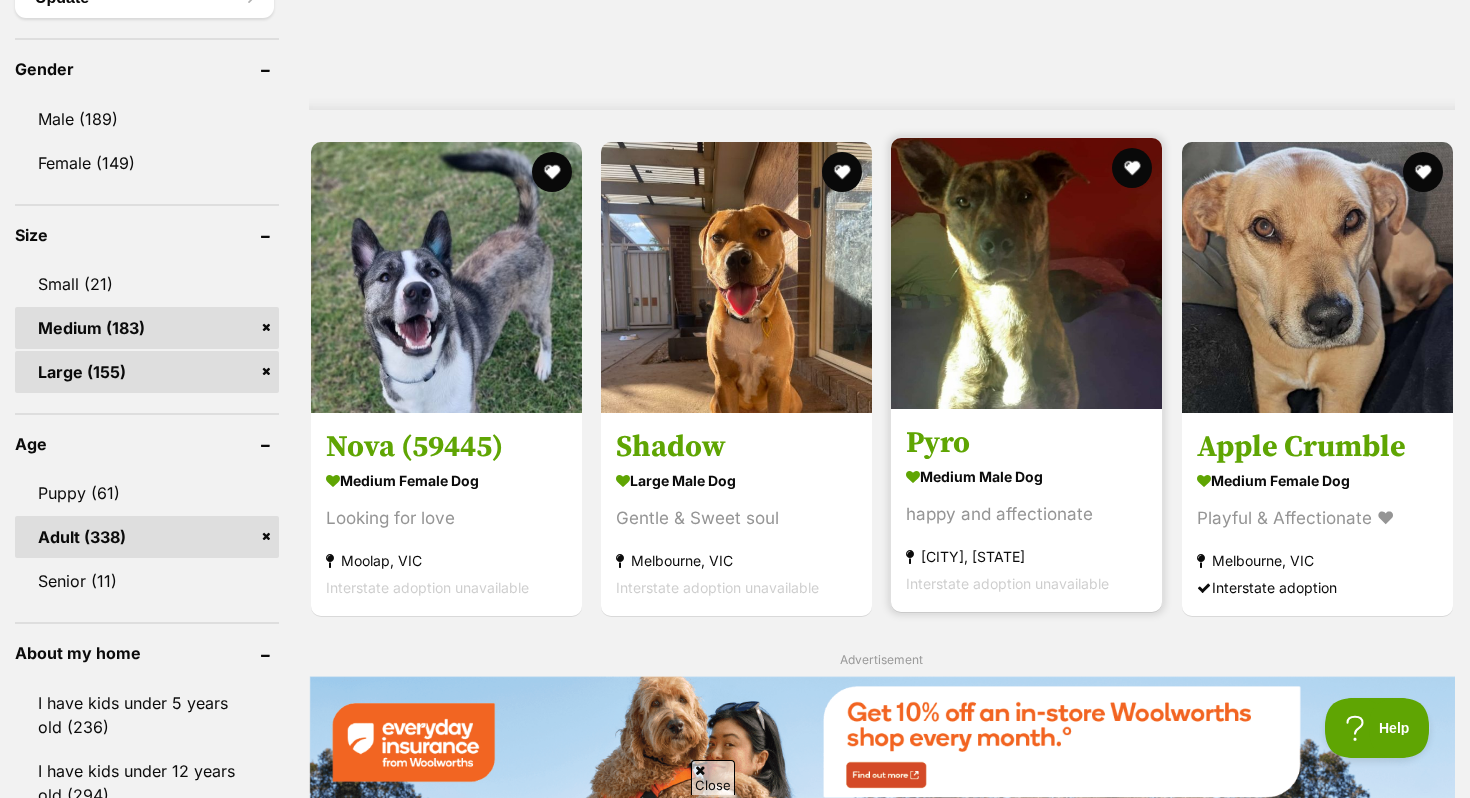 click at bounding box center (1026, 273) 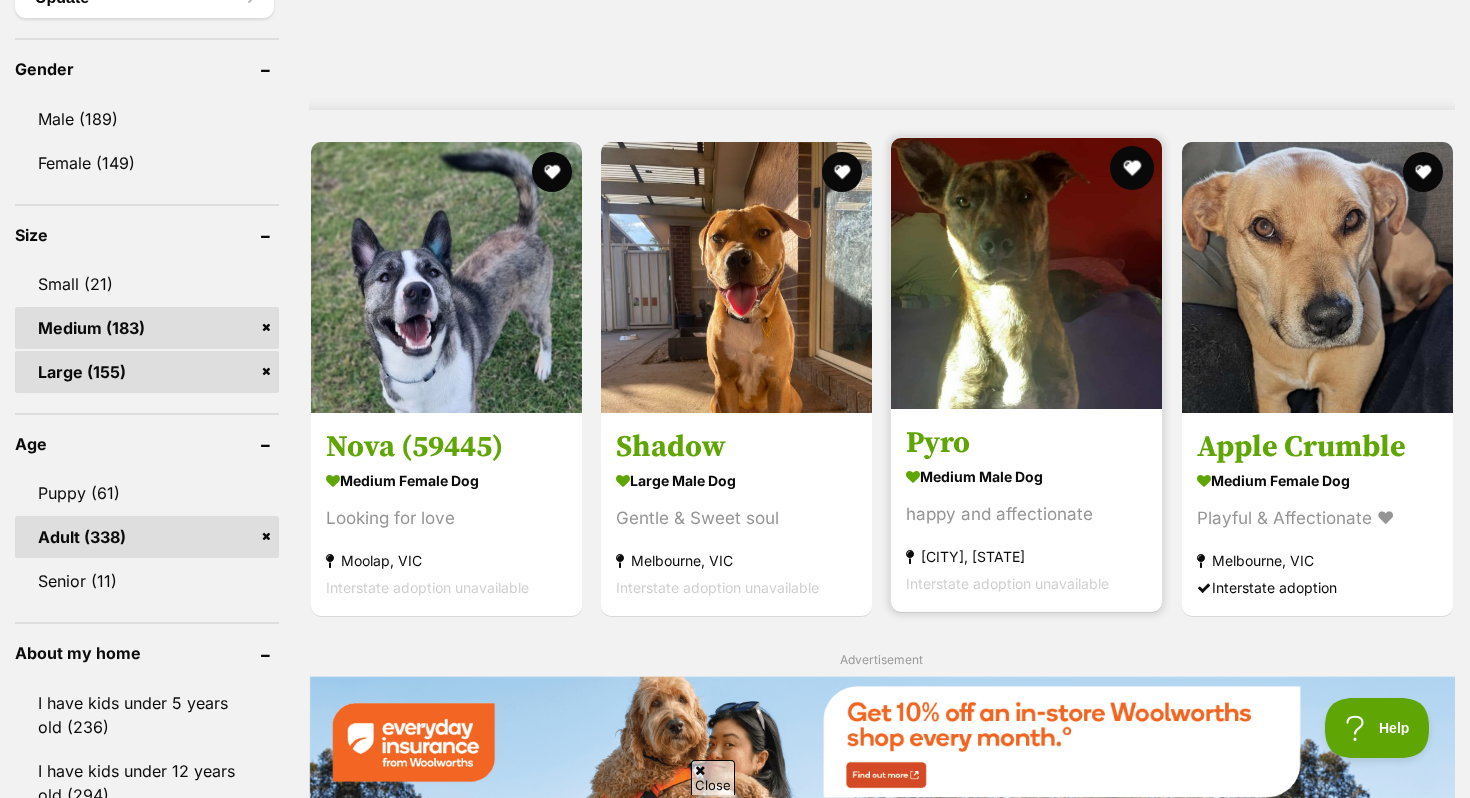 click at bounding box center [1133, 168] 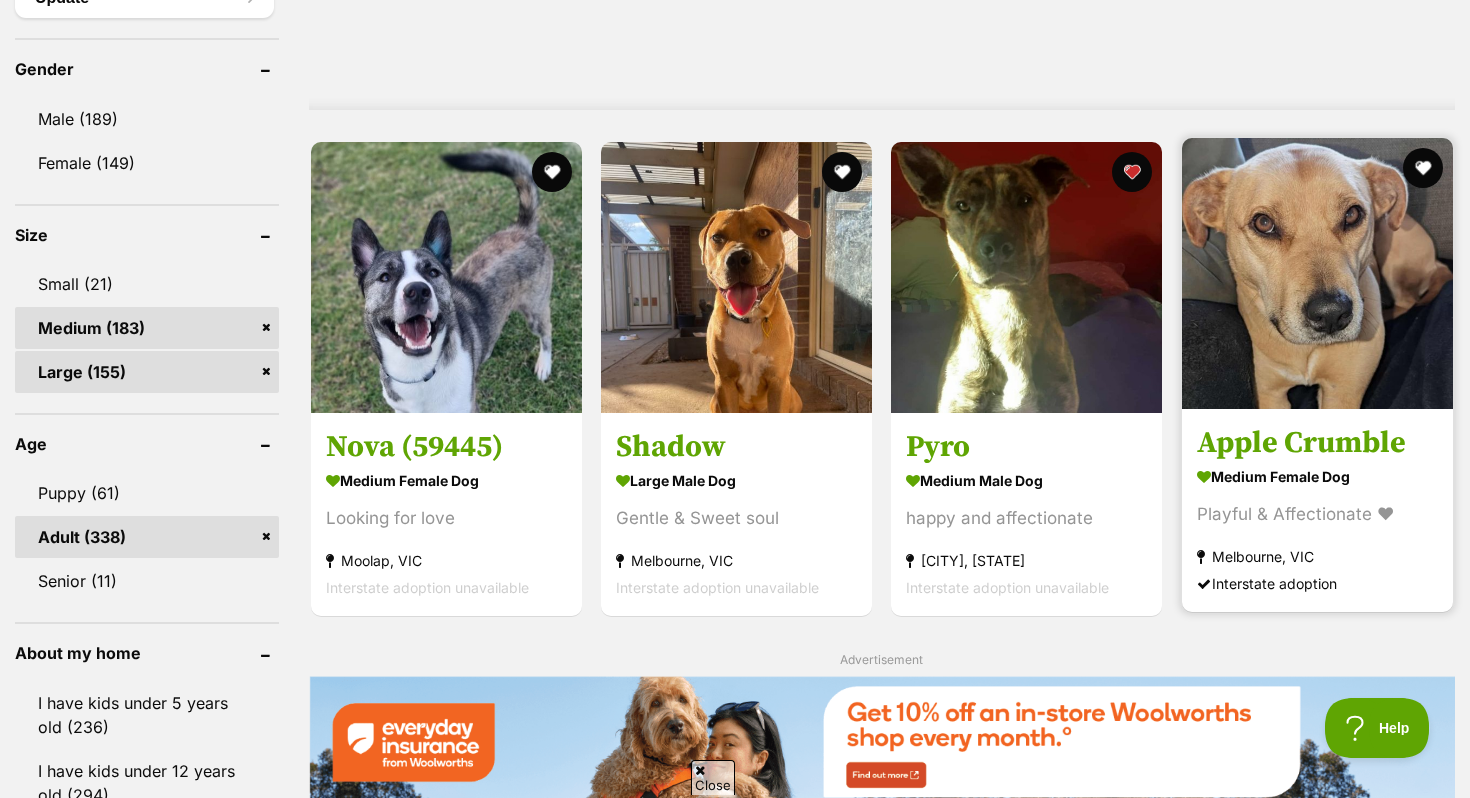click at bounding box center [1317, 273] 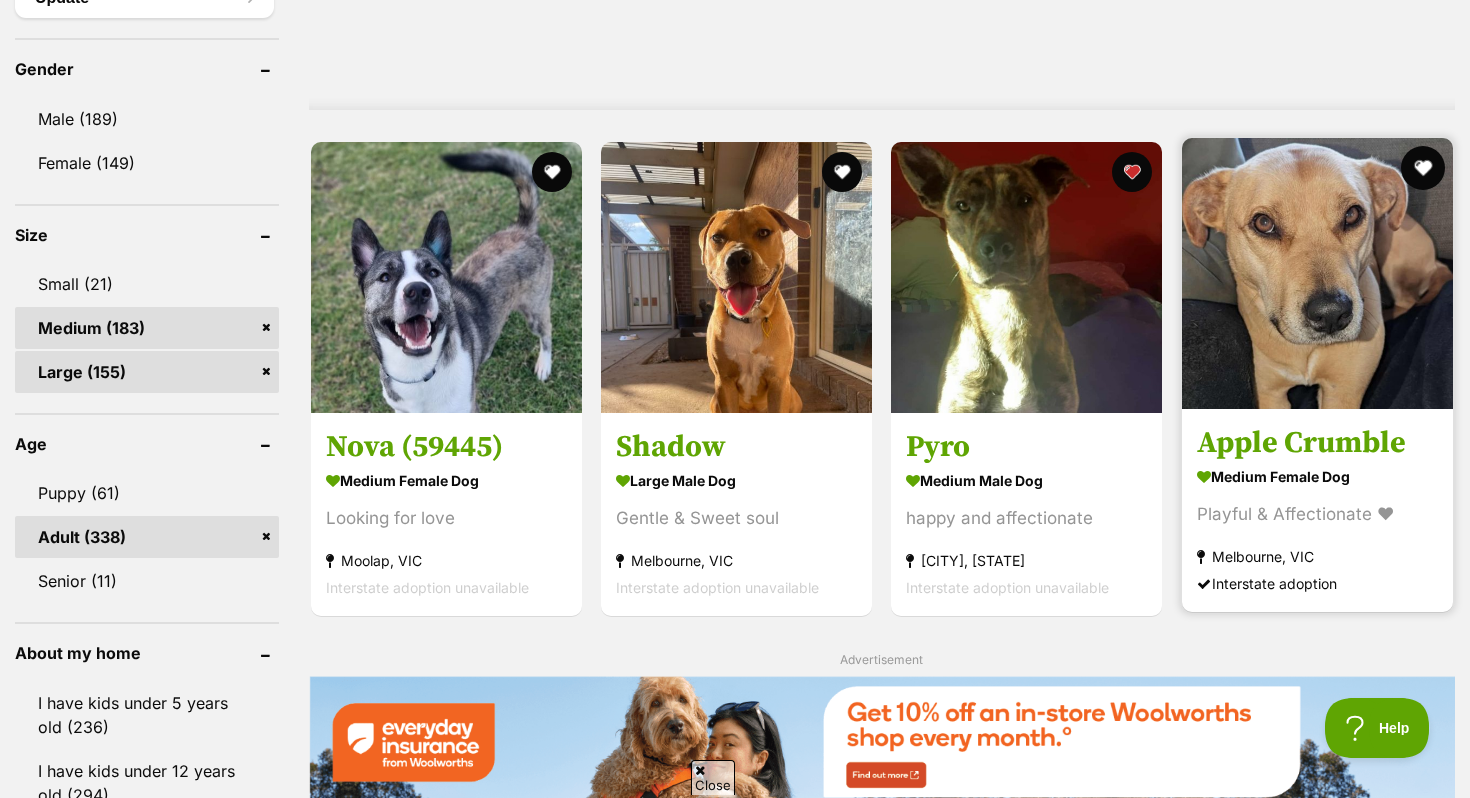 click at bounding box center (1423, 168) 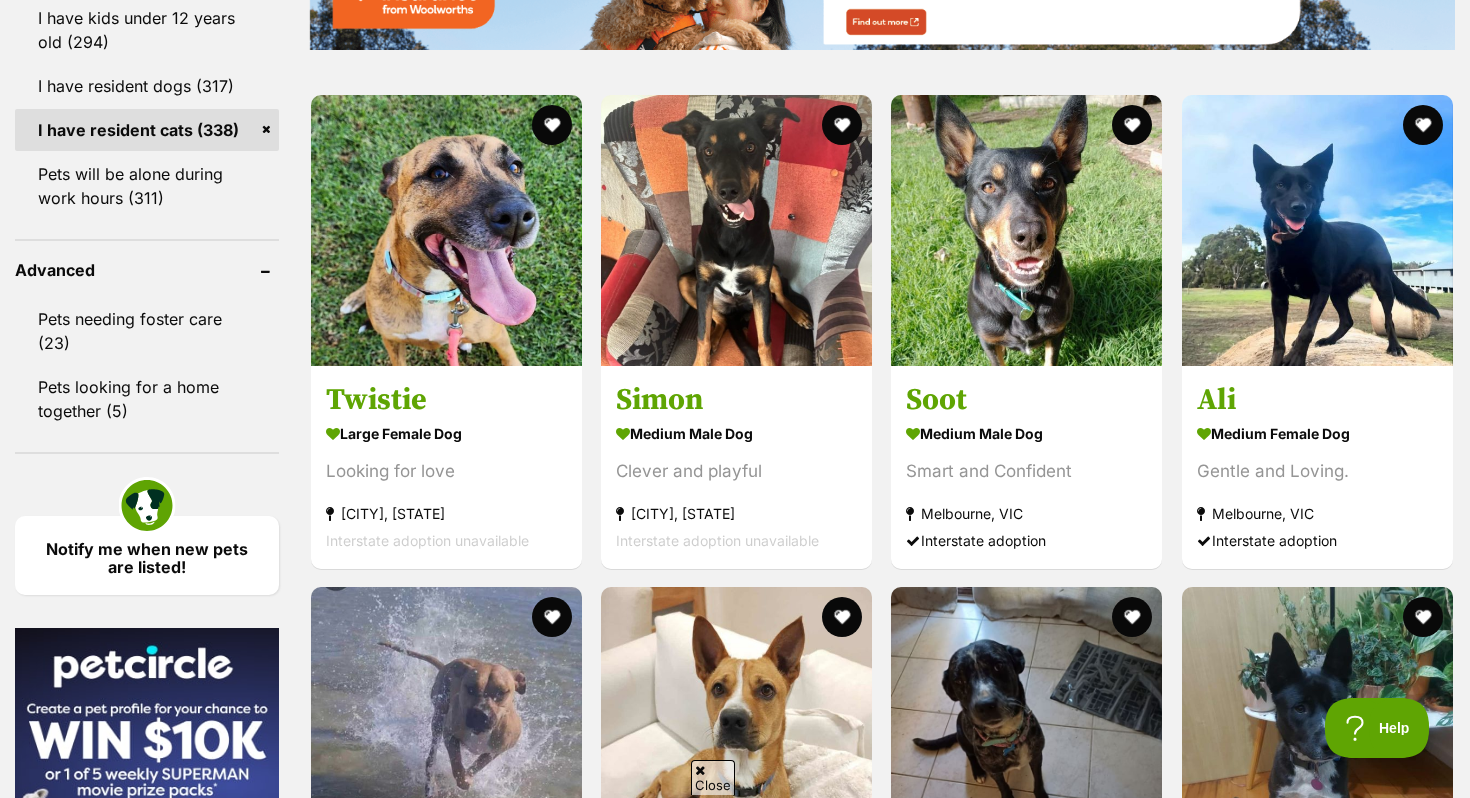 scroll, scrollTop: 2474, scrollLeft: 0, axis: vertical 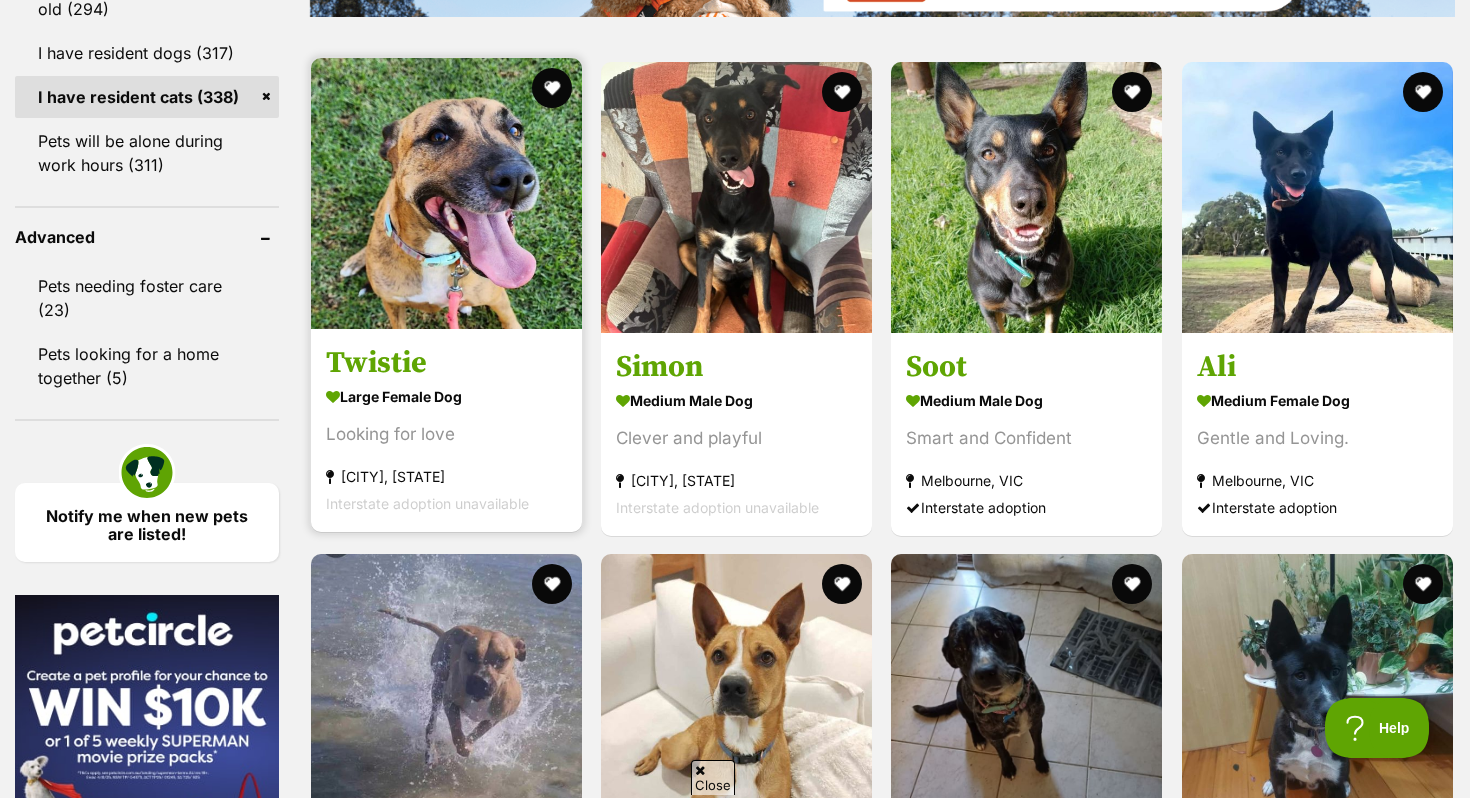click at bounding box center (446, 193) 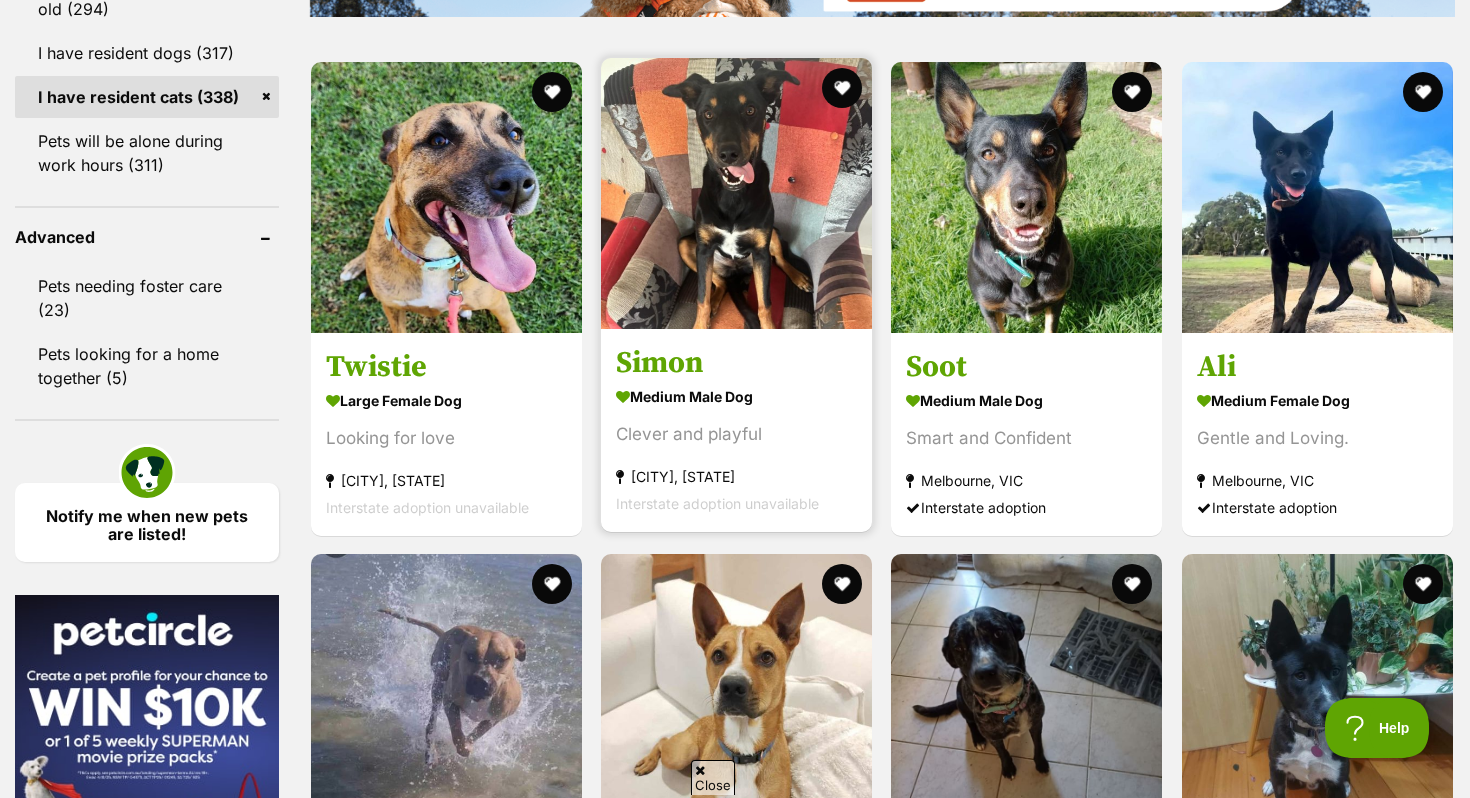 click at bounding box center (736, 193) 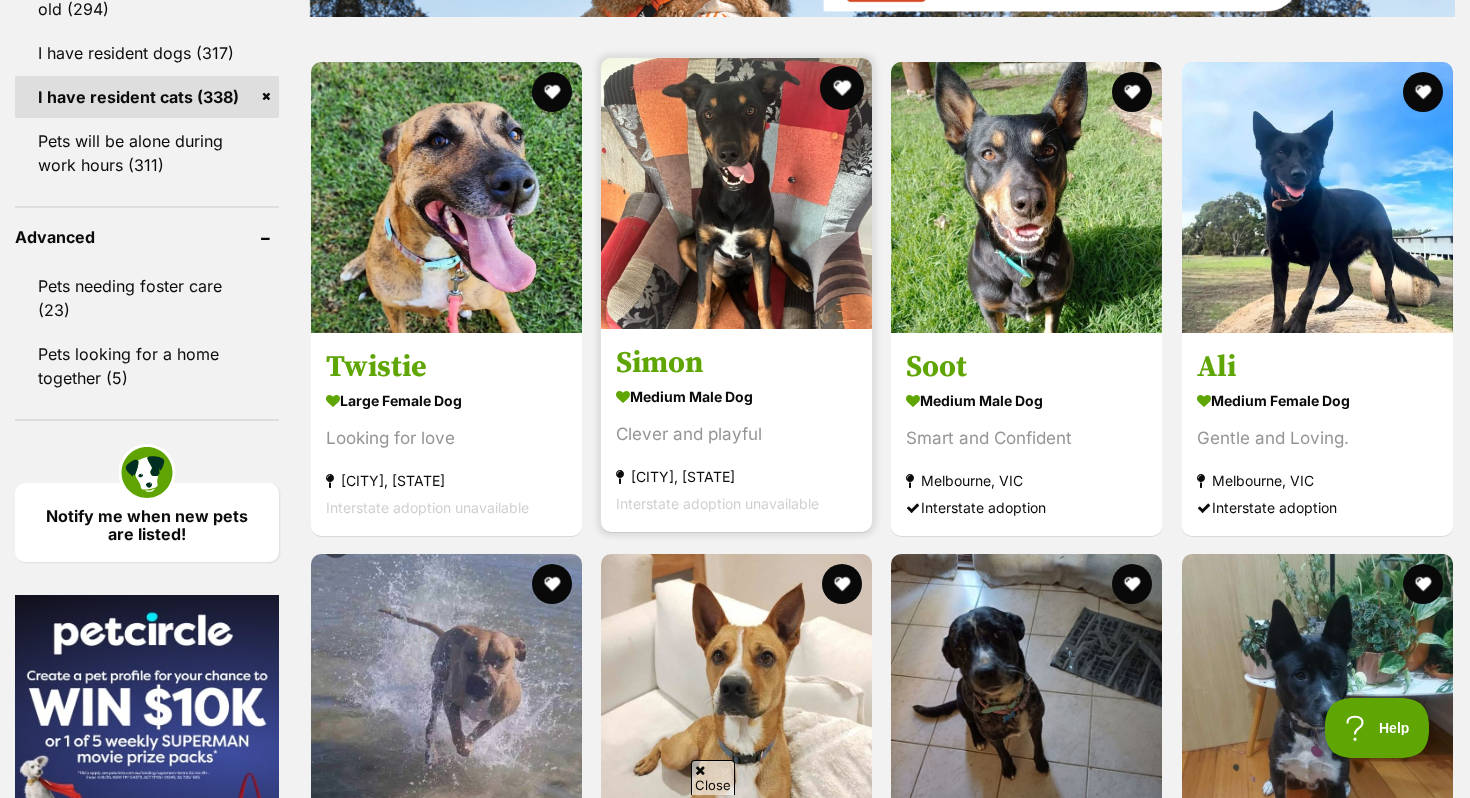 click at bounding box center (842, 88) 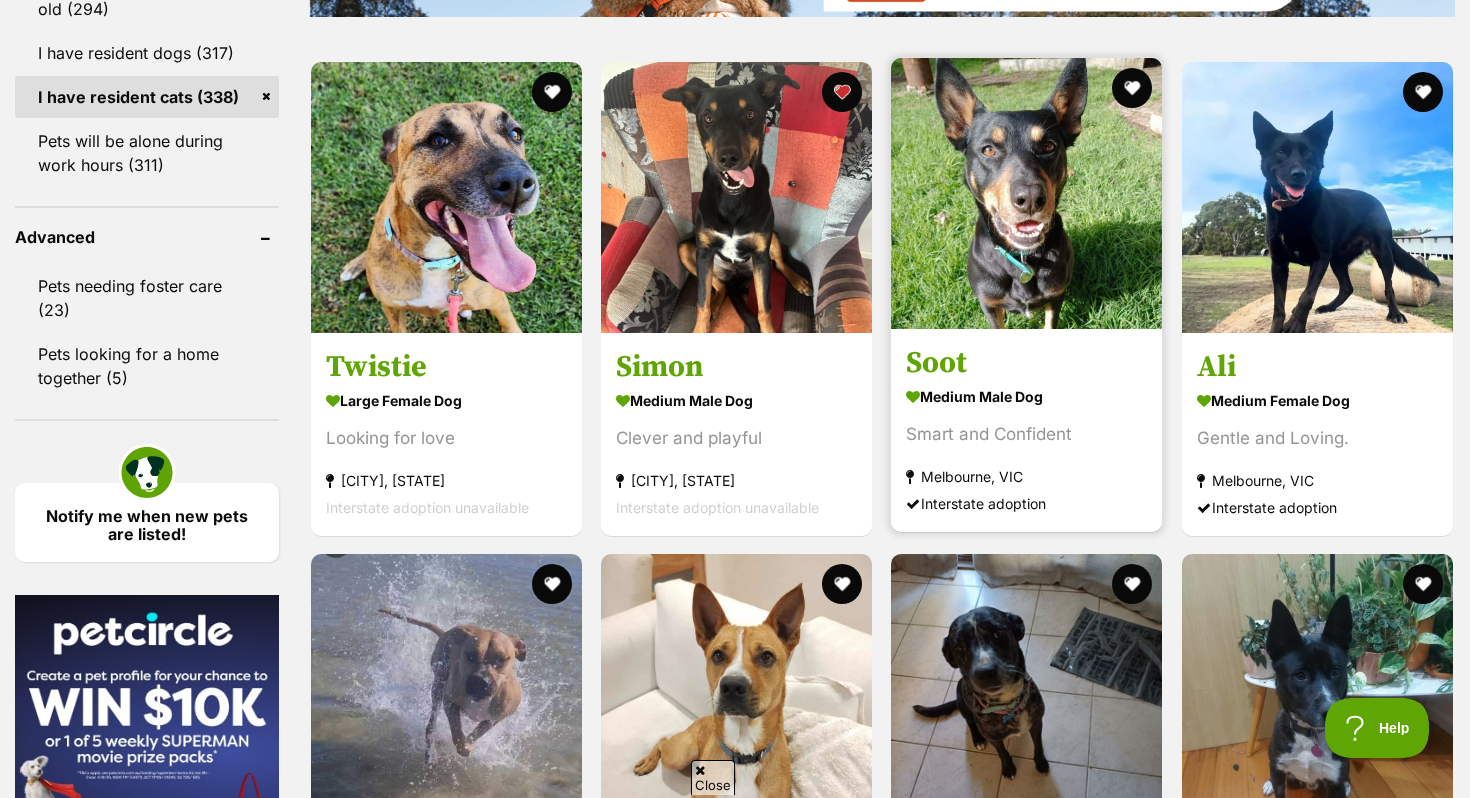 click at bounding box center (1026, 193) 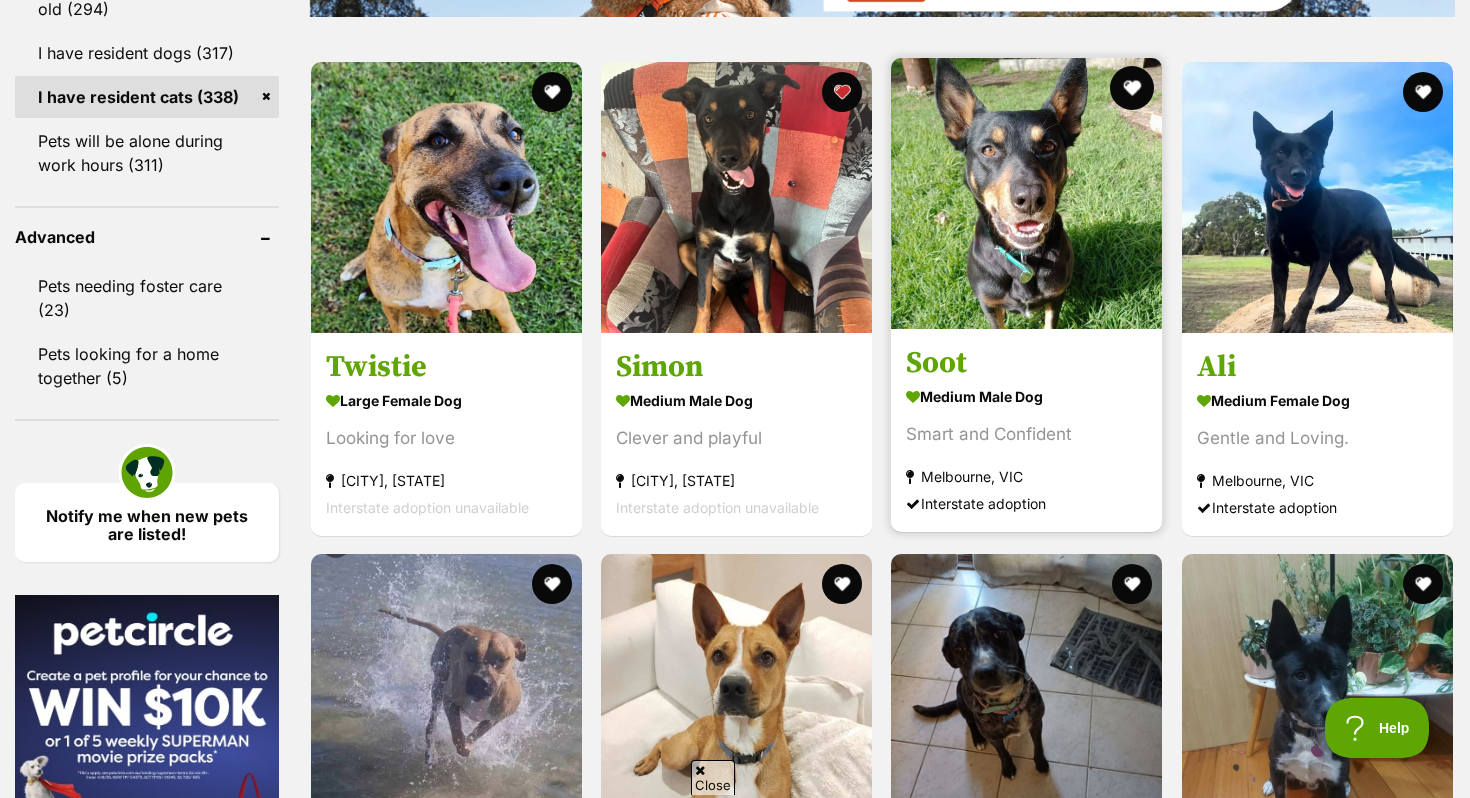 click at bounding box center (1133, 88) 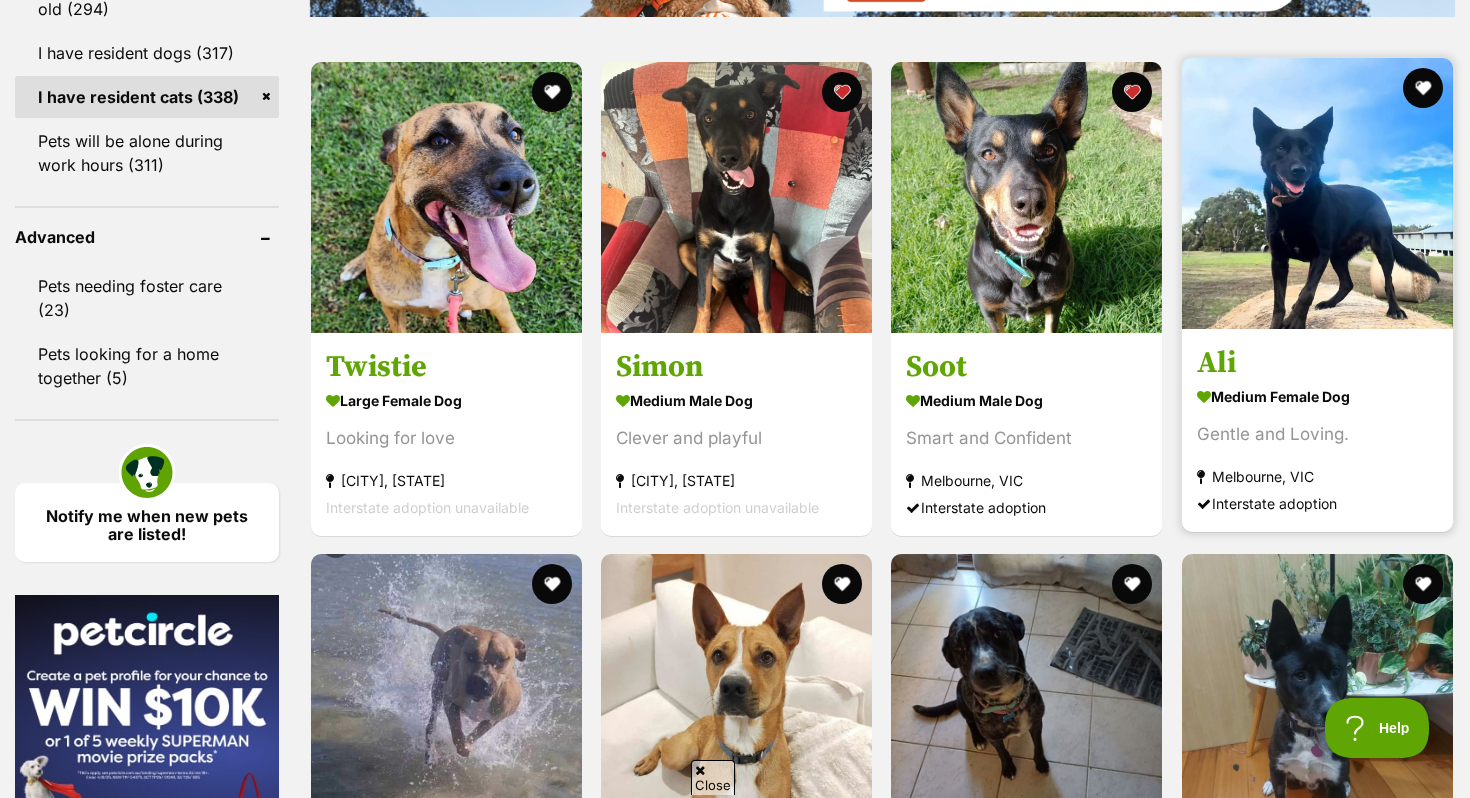 click at bounding box center [1317, 193] 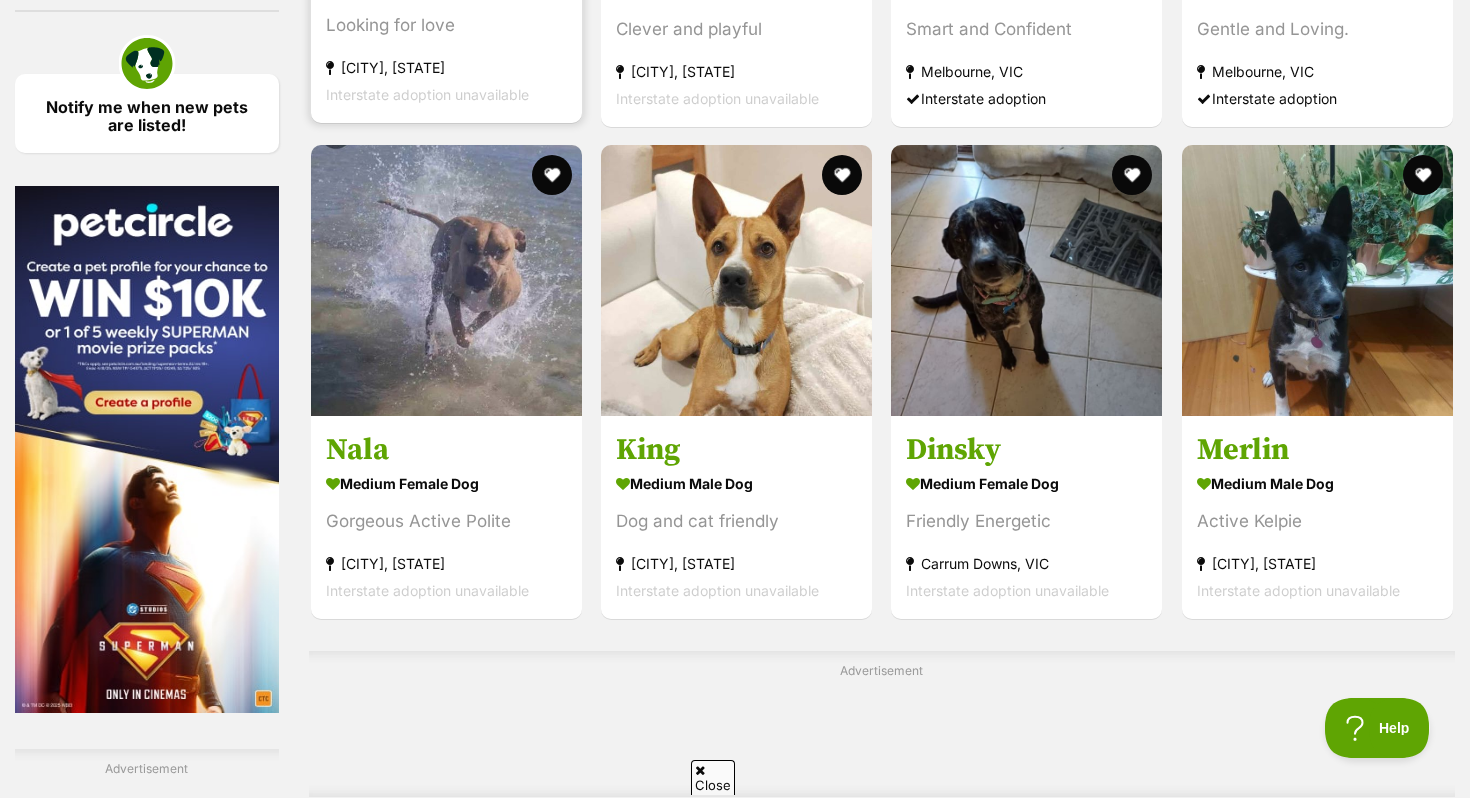 scroll, scrollTop: 2886, scrollLeft: 0, axis: vertical 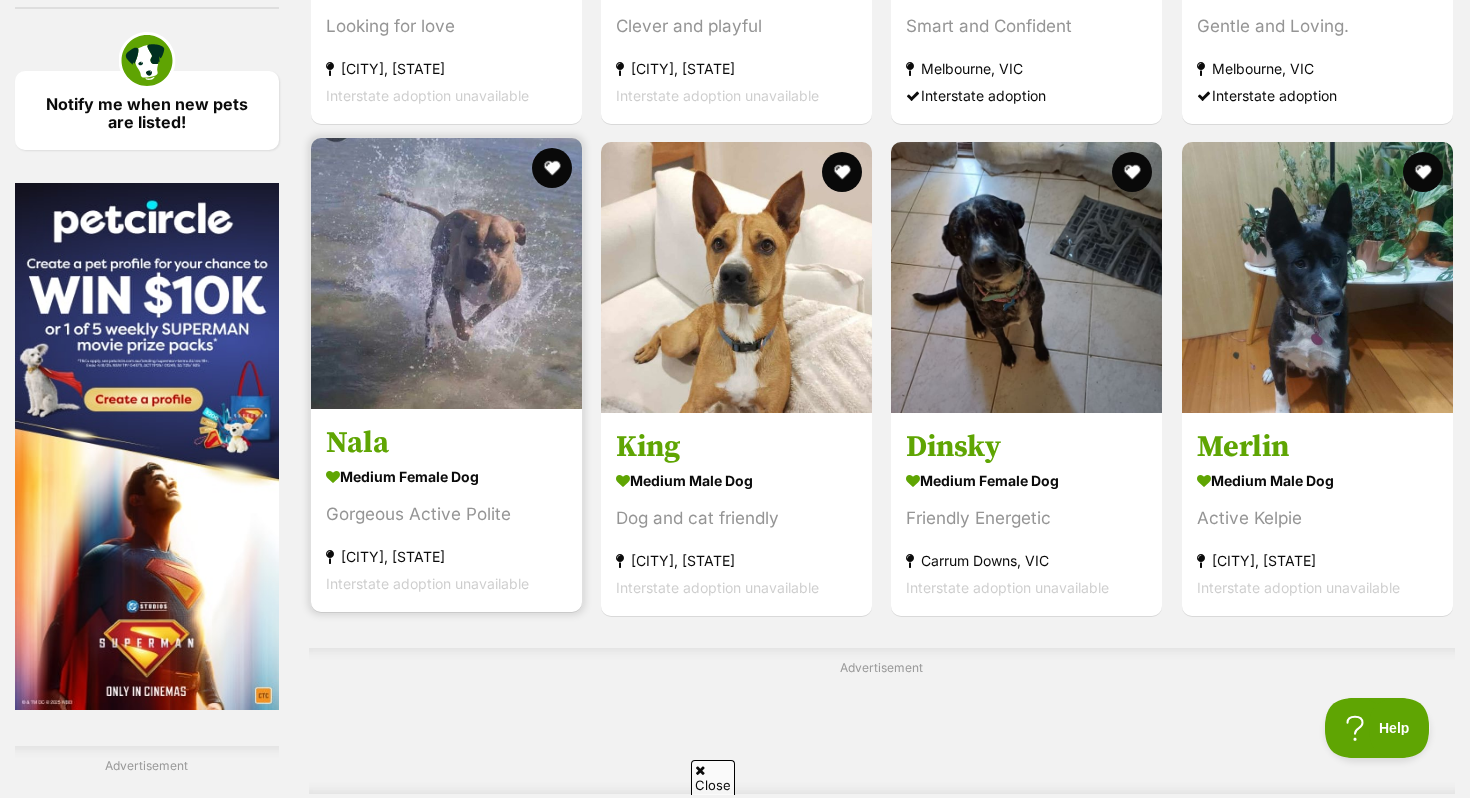 click at bounding box center [446, 273] 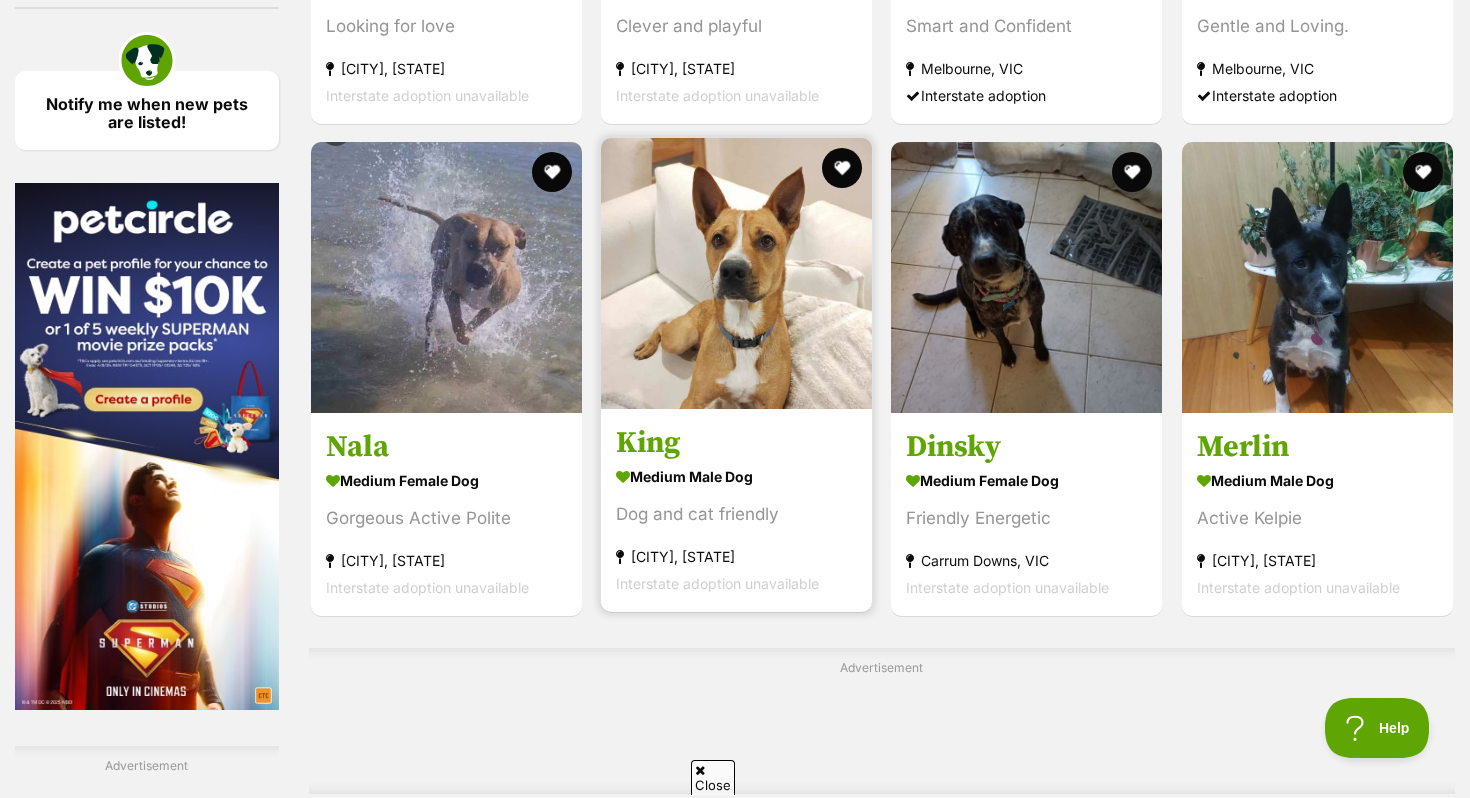 click at bounding box center (736, 273) 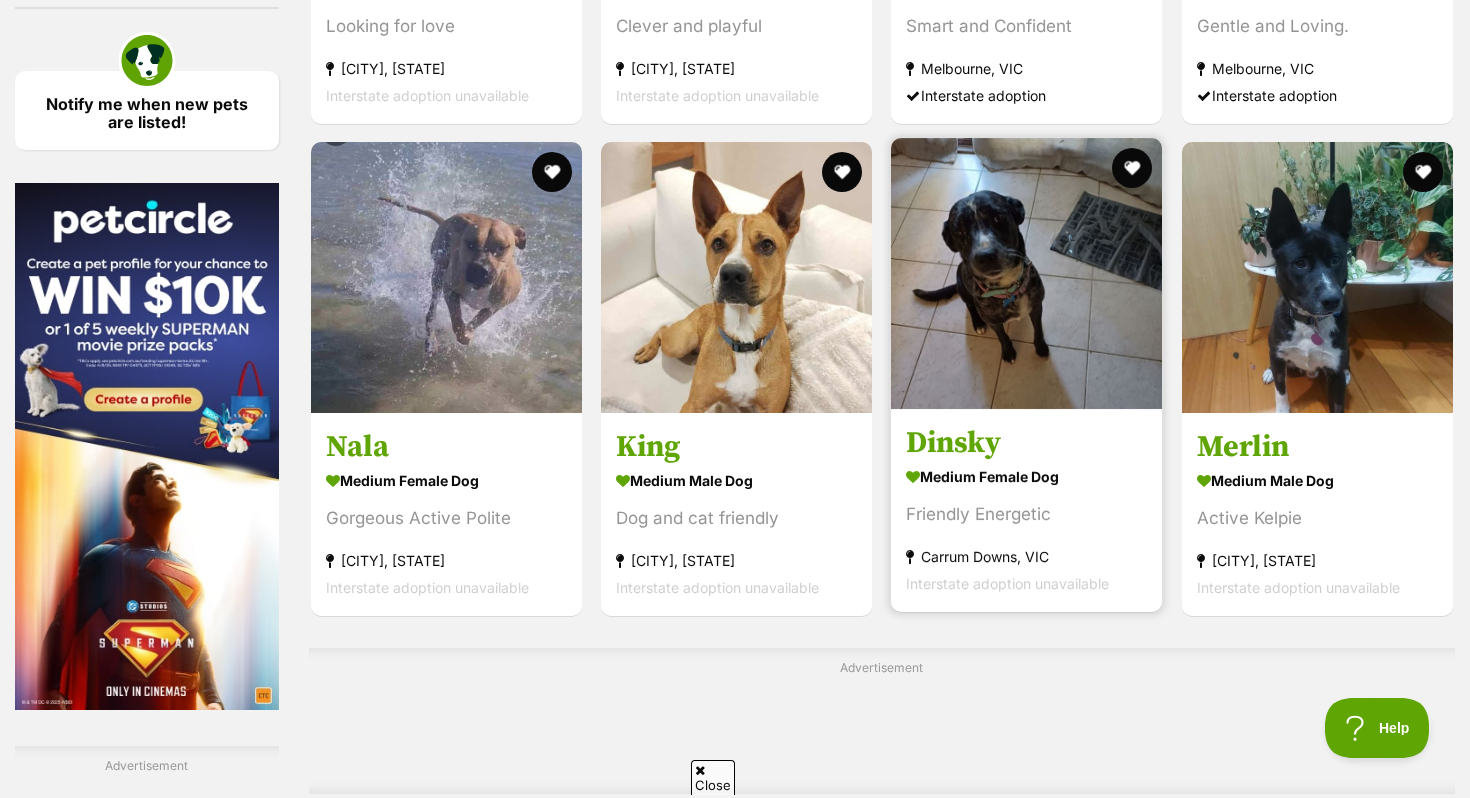 scroll, scrollTop: 0, scrollLeft: 0, axis: both 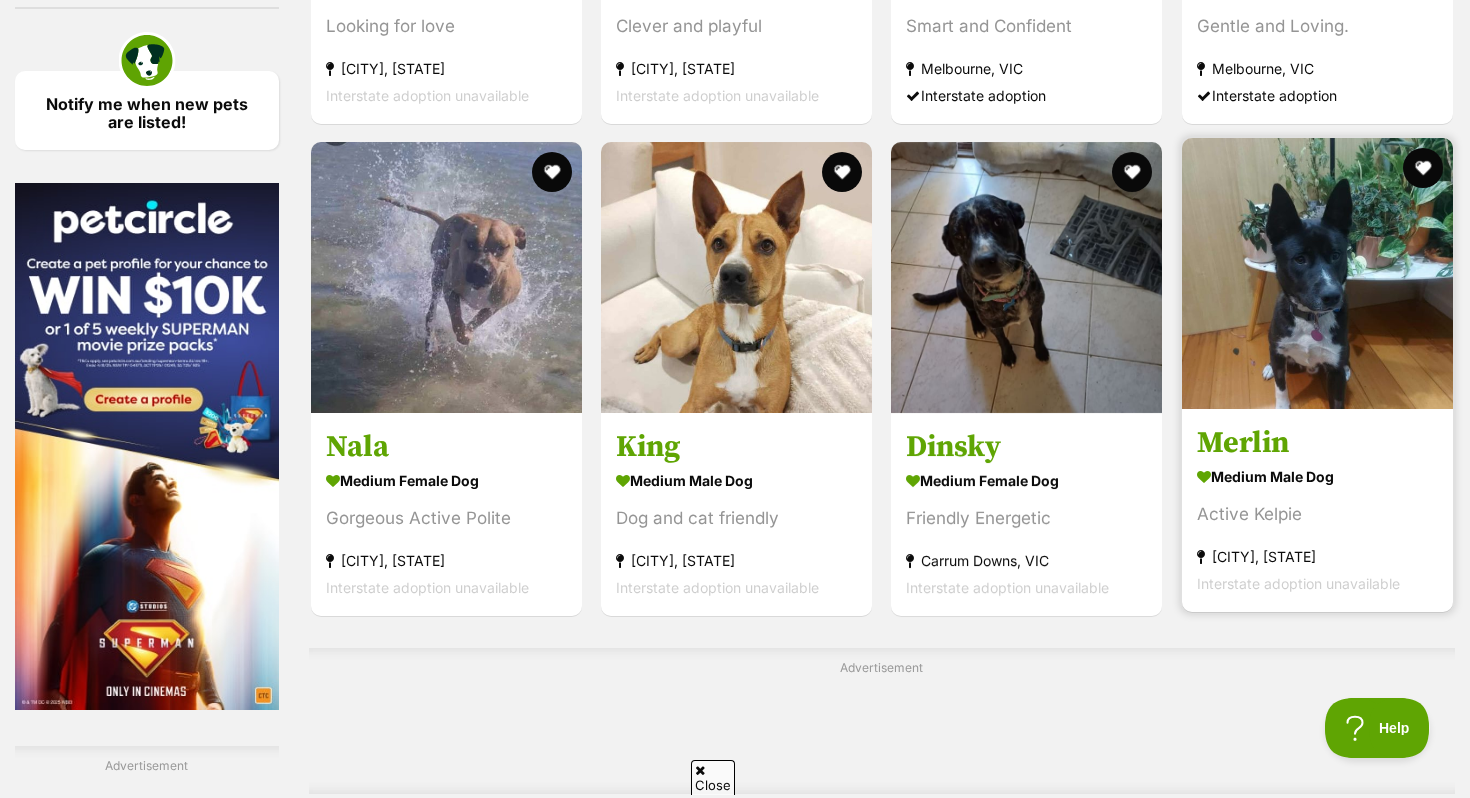 click at bounding box center [1317, 273] 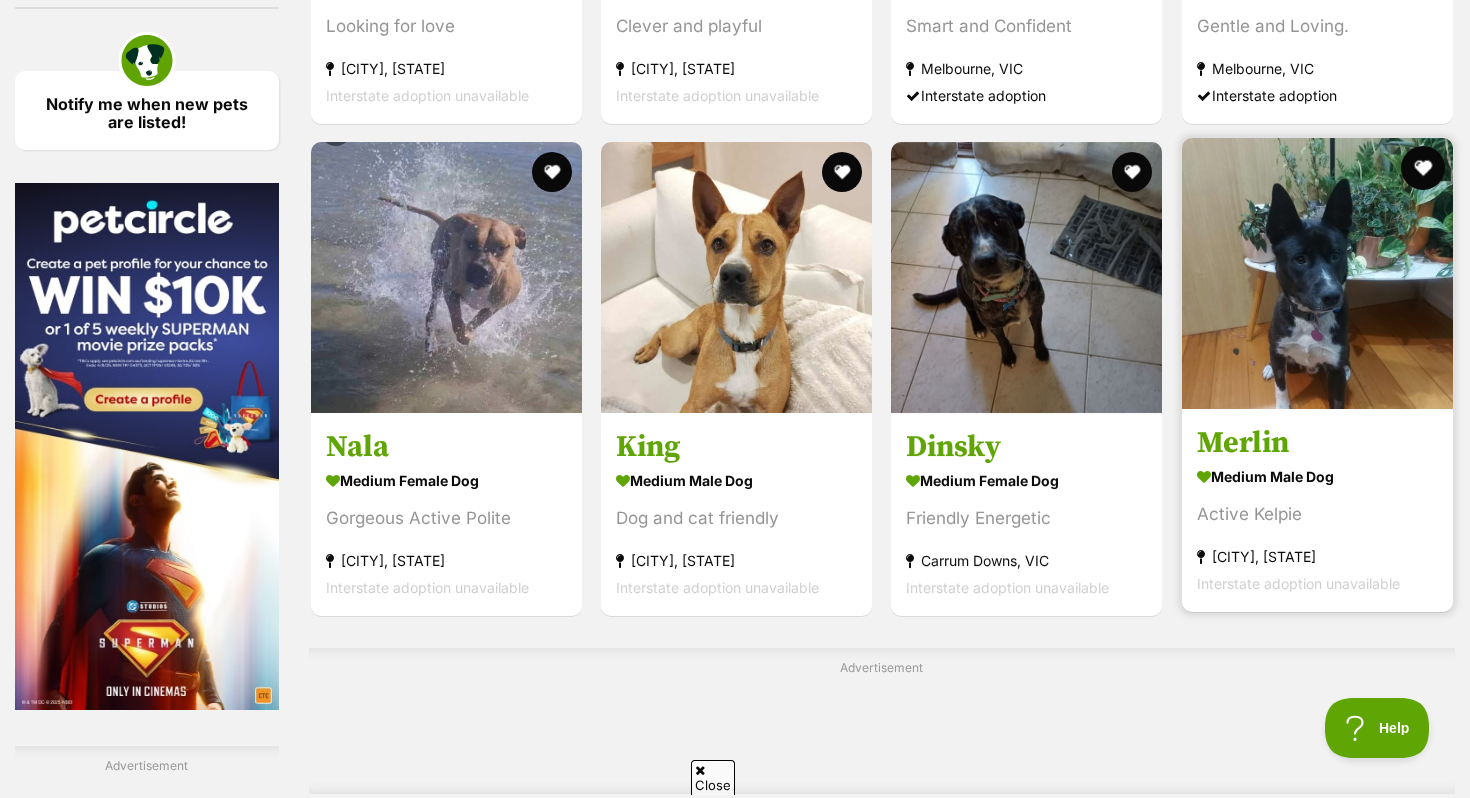 click at bounding box center [1423, 168] 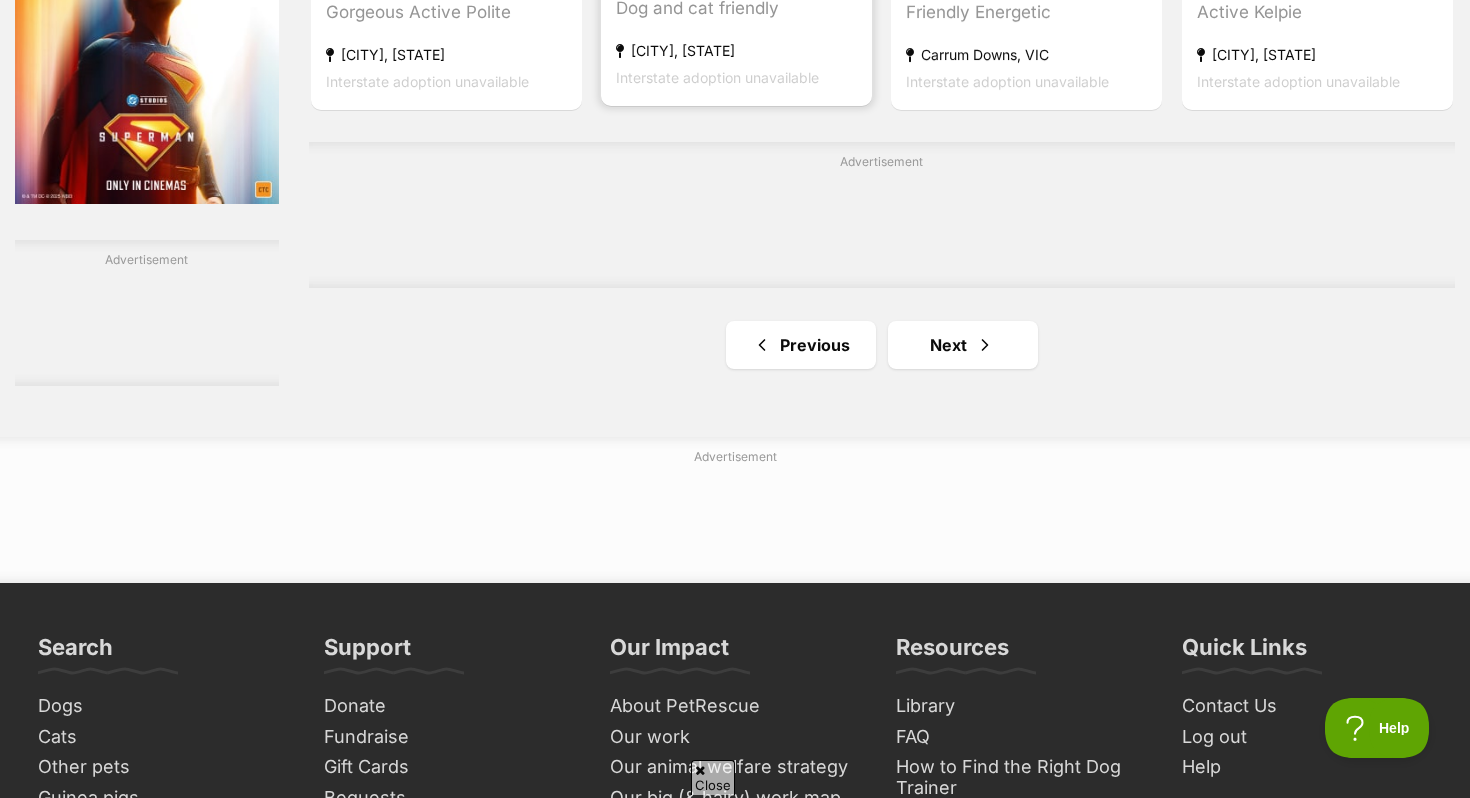 scroll, scrollTop: 3441, scrollLeft: 0, axis: vertical 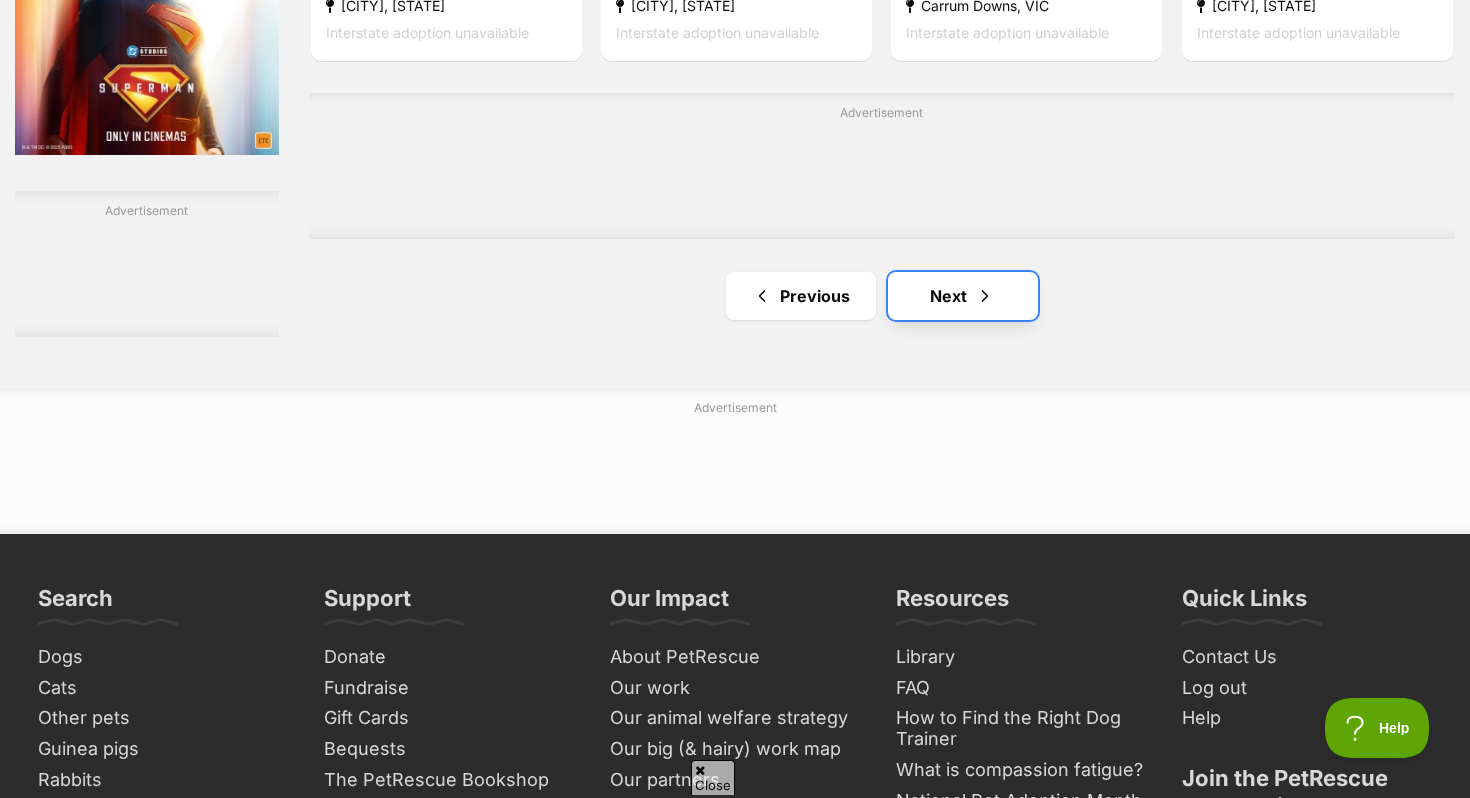 click on "Next" at bounding box center (963, 296) 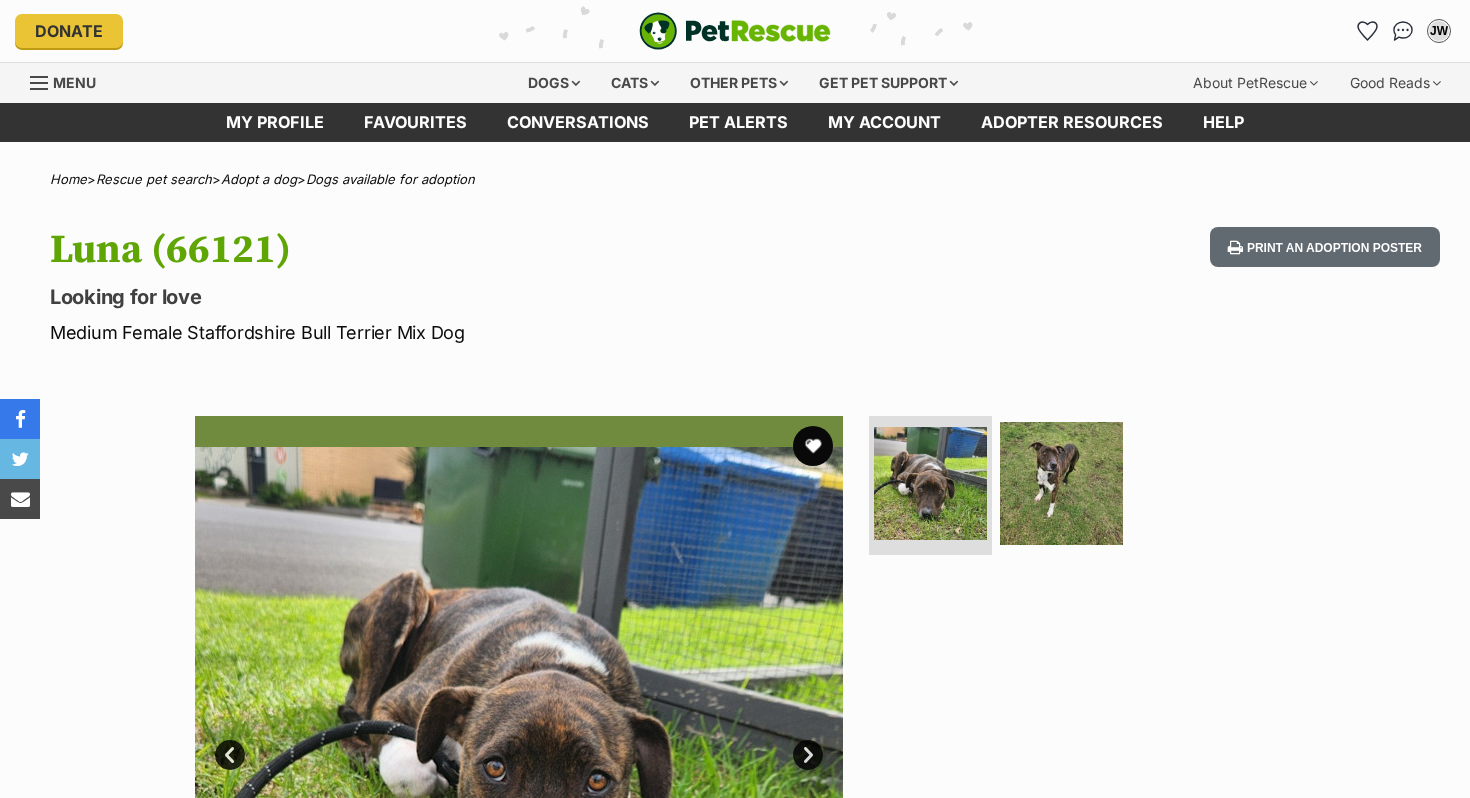 scroll, scrollTop: 0, scrollLeft: 0, axis: both 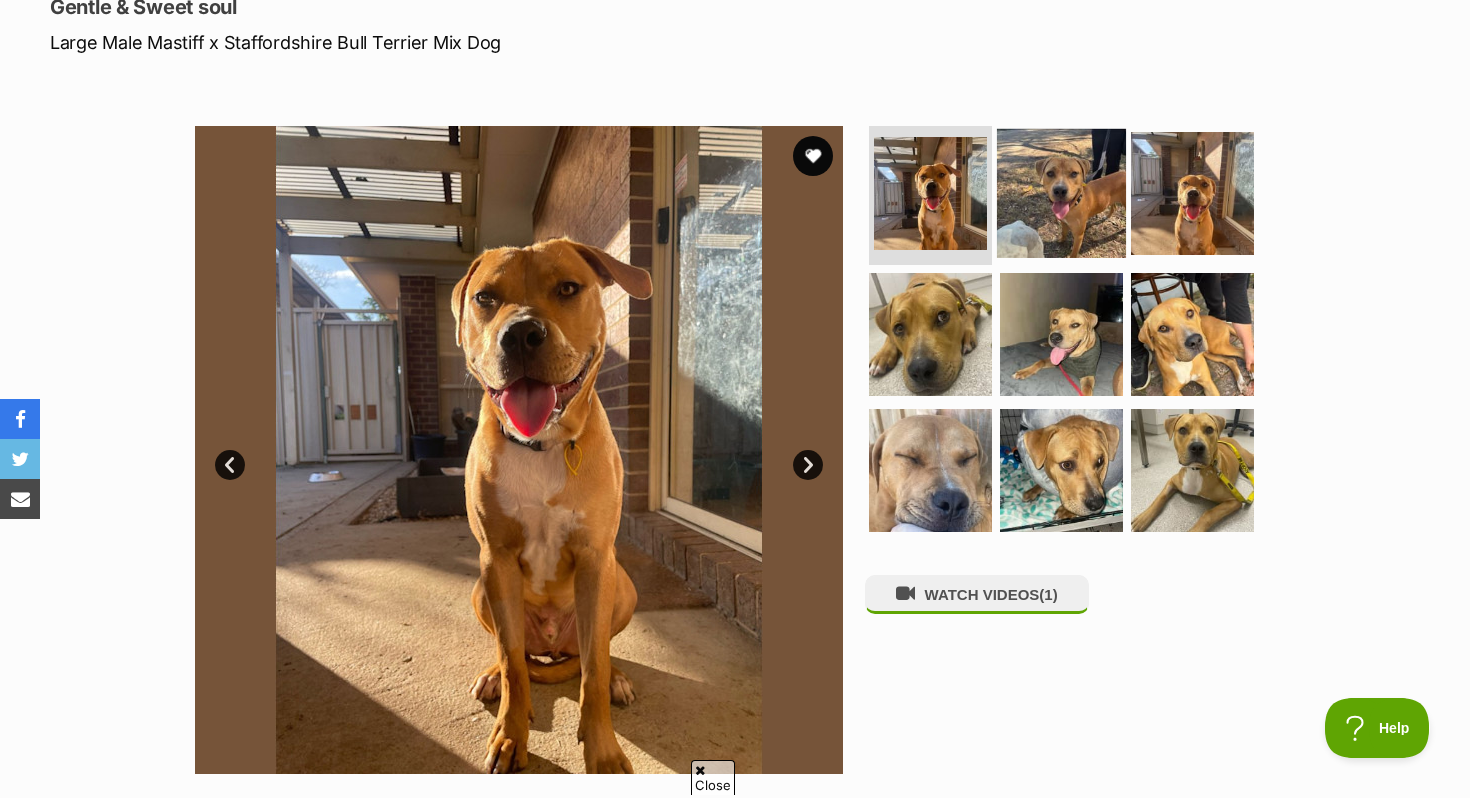 click at bounding box center (1061, 192) 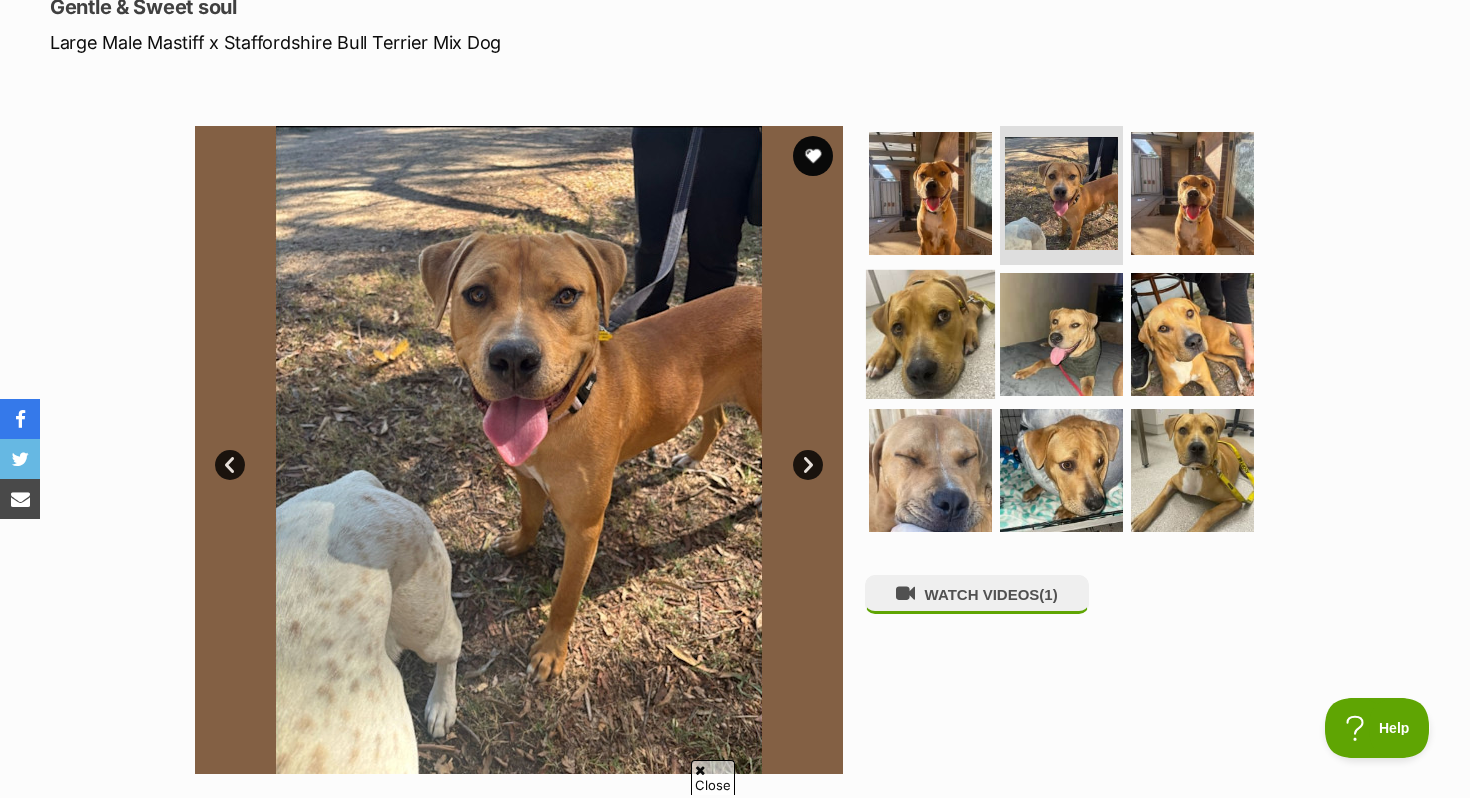 scroll, scrollTop: 0, scrollLeft: 0, axis: both 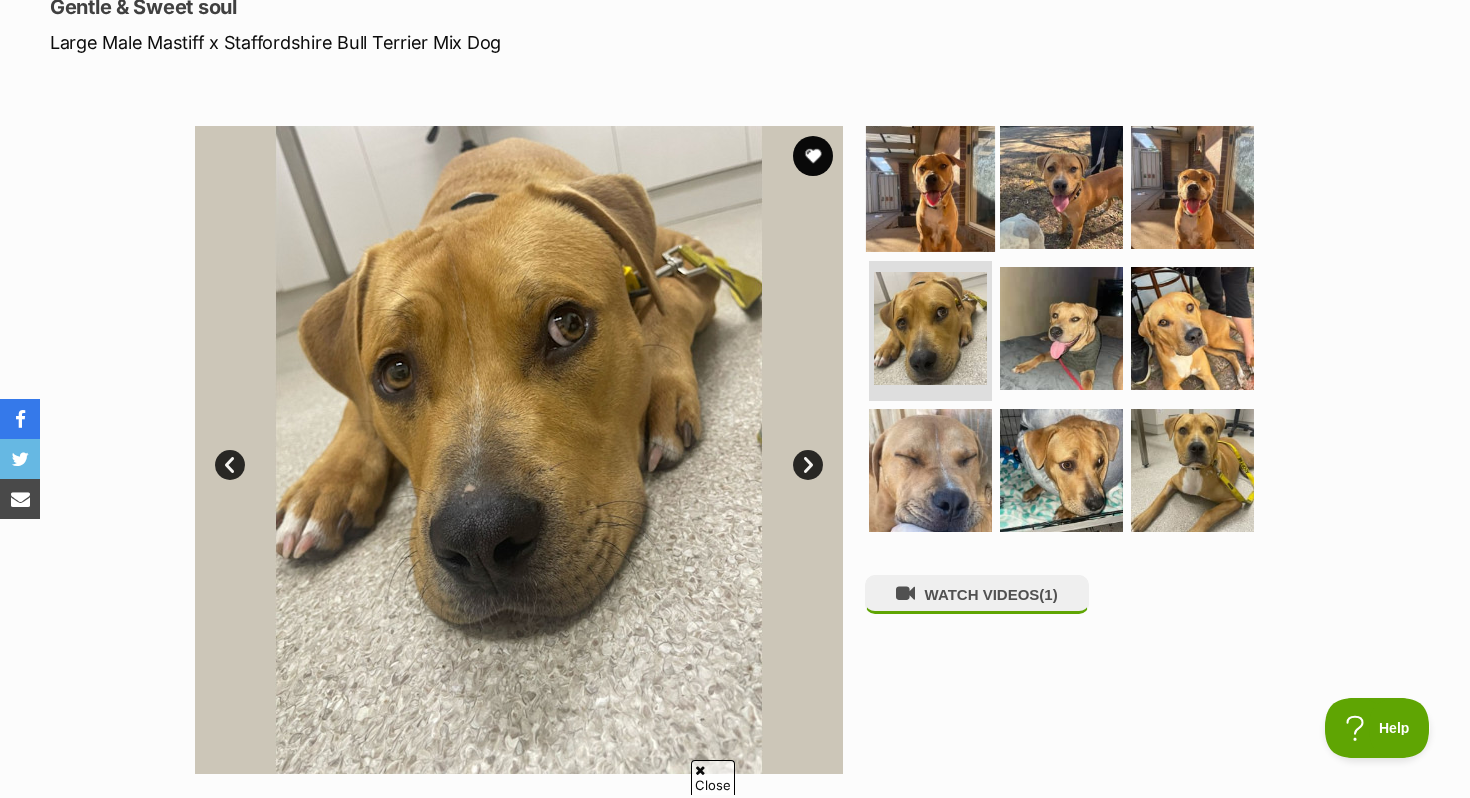 click at bounding box center [930, 186] 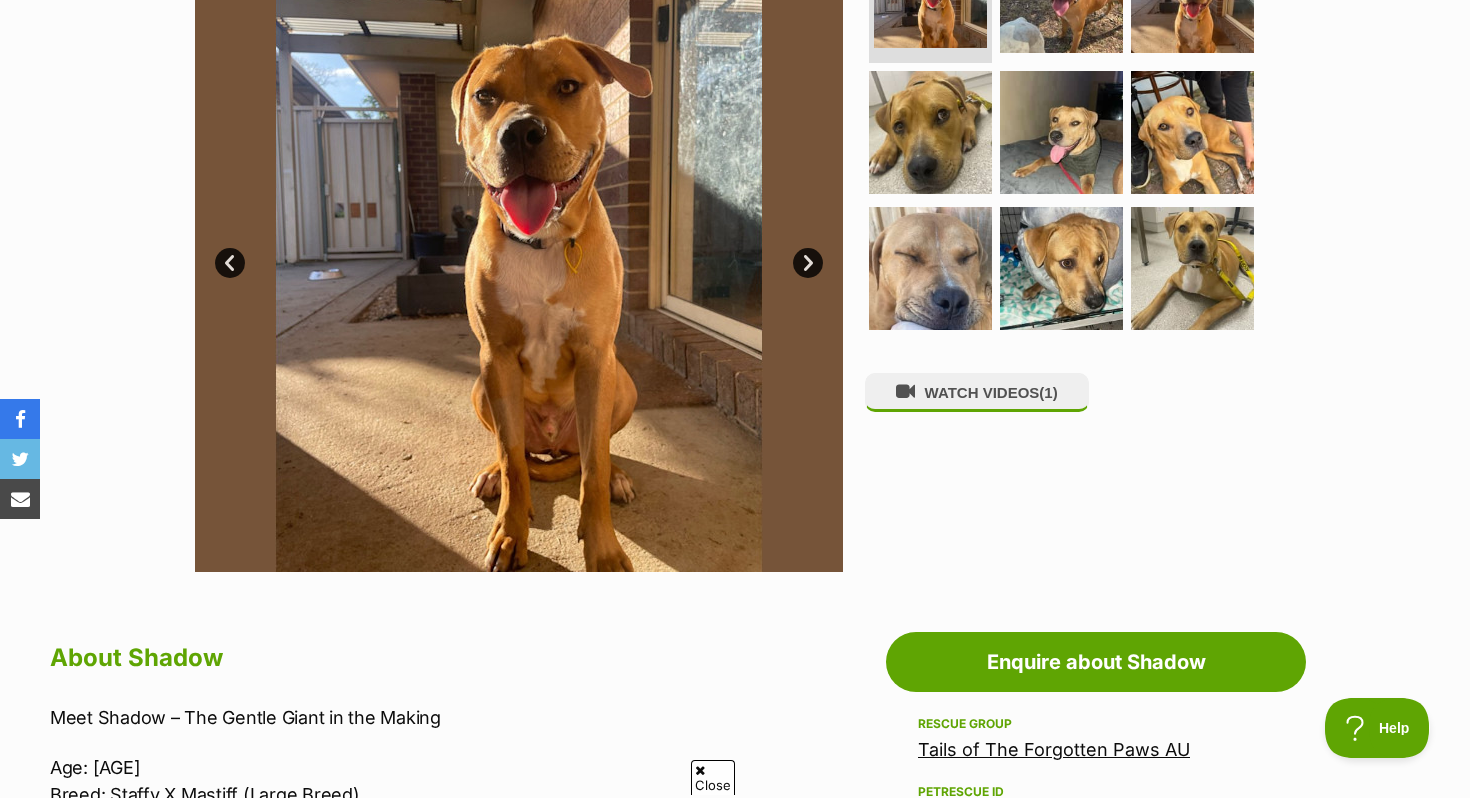 scroll, scrollTop: 231, scrollLeft: 0, axis: vertical 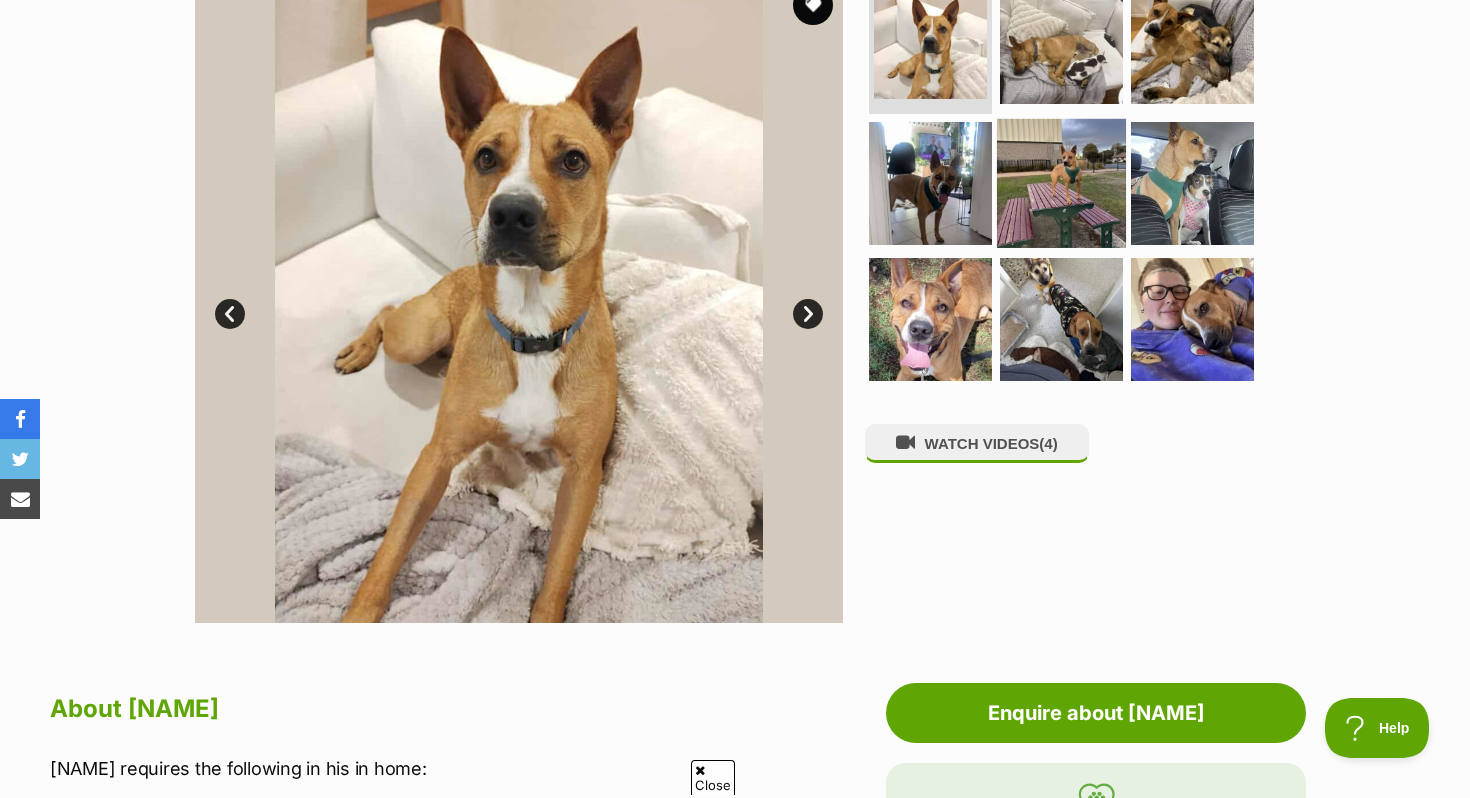 click at bounding box center (1061, 183) 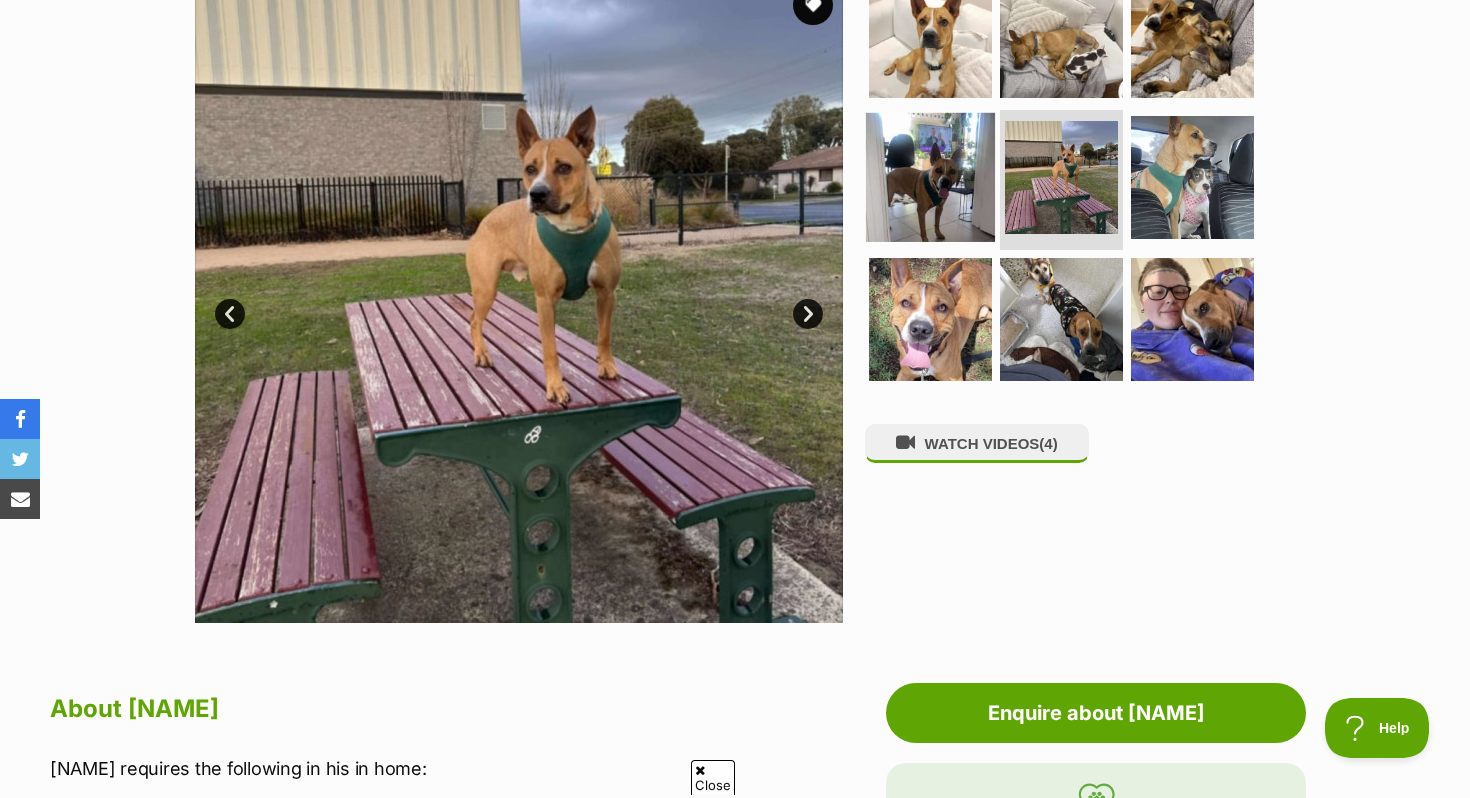 click at bounding box center [930, 177] 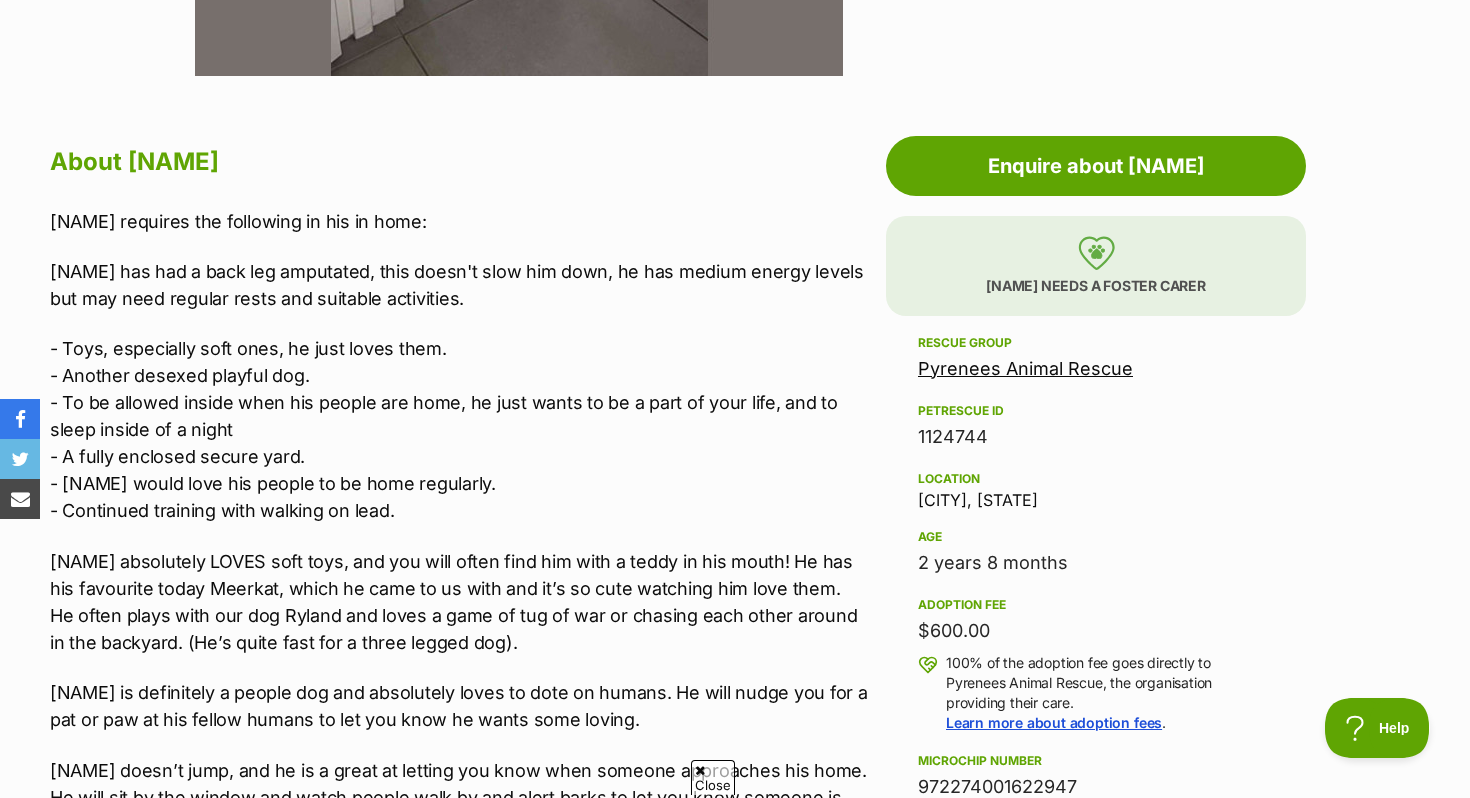 scroll, scrollTop: 688, scrollLeft: 0, axis: vertical 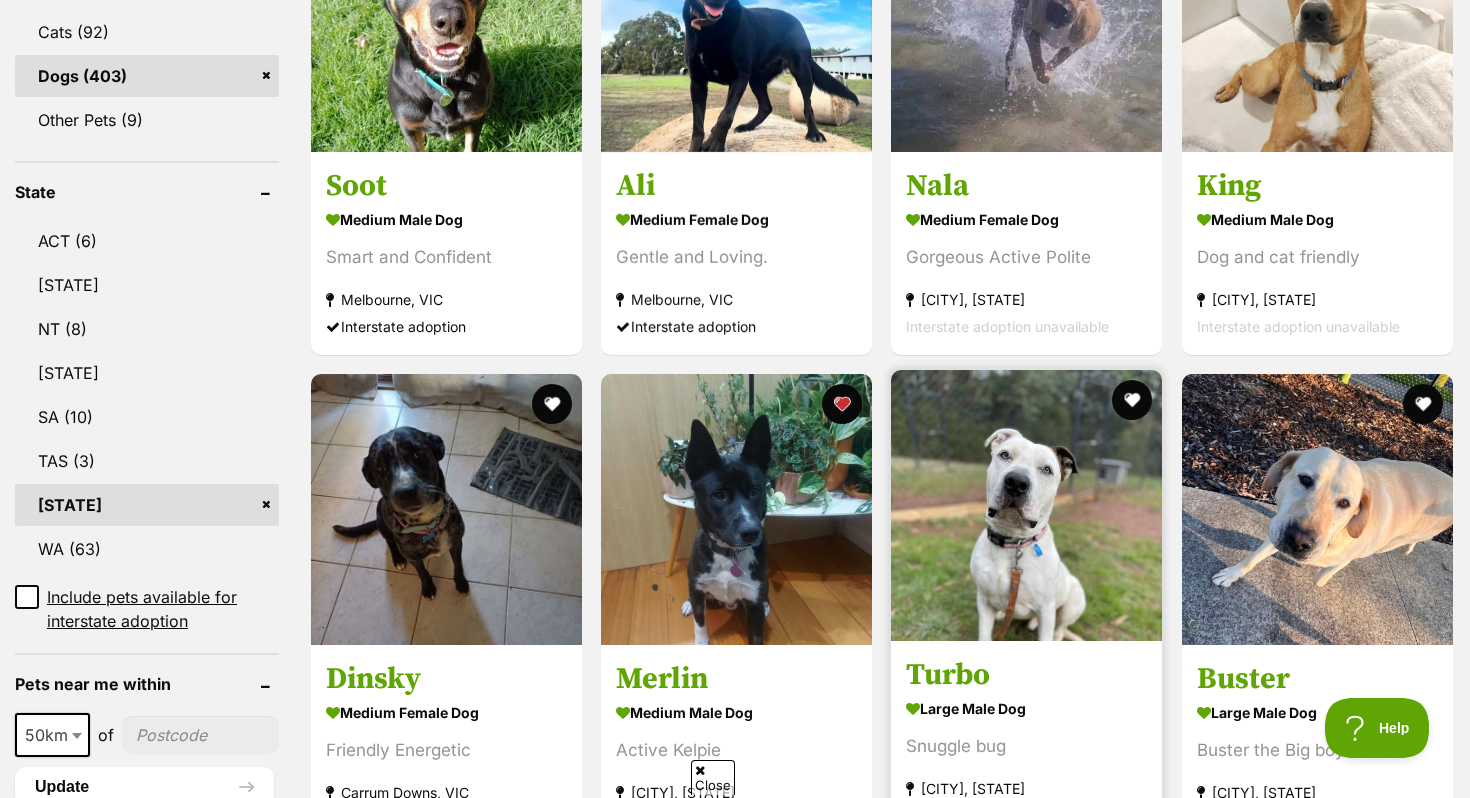 click at bounding box center (1026, 505) 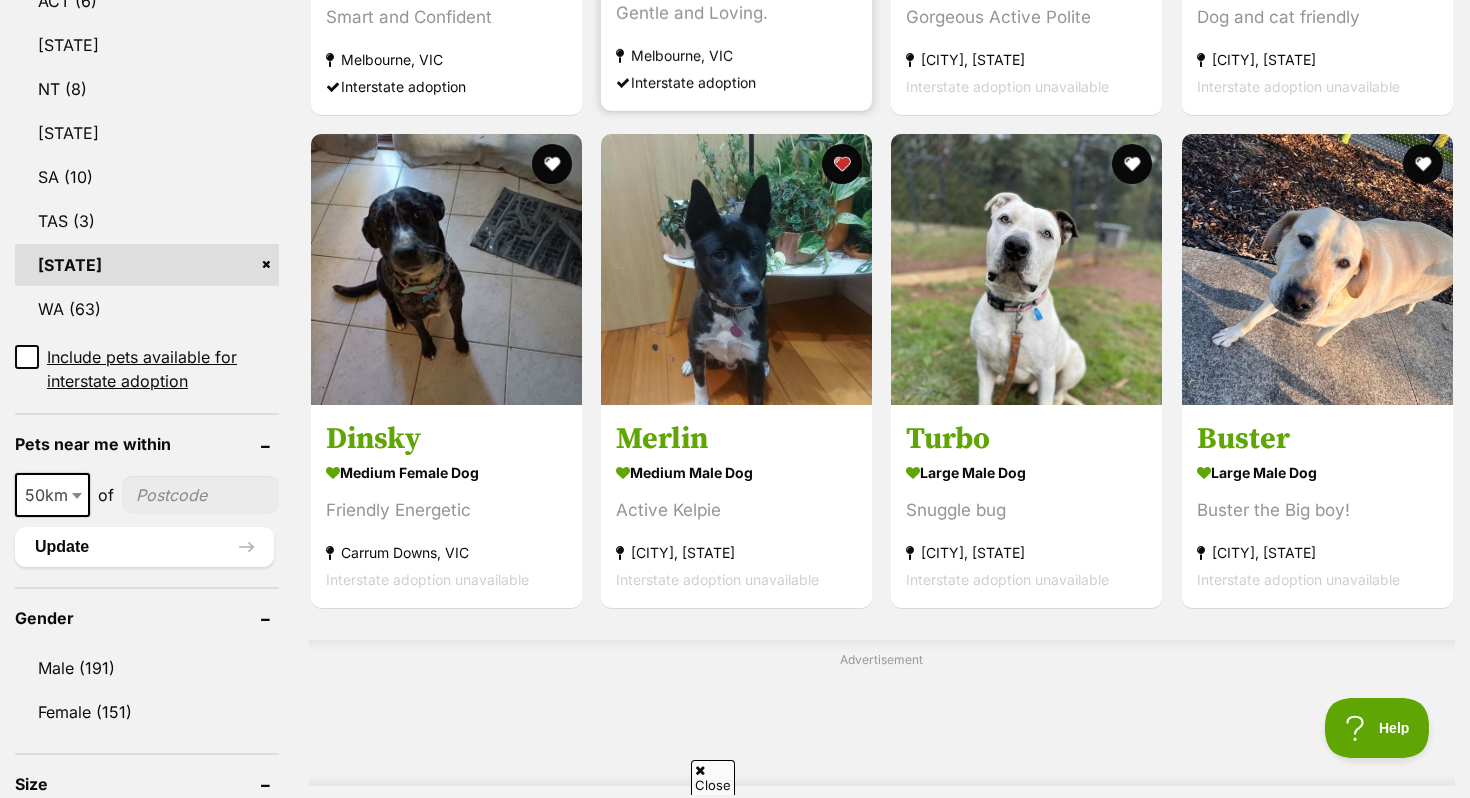 scroll, scrollTop: 1146, scrollLeft: 0, axis: vertical 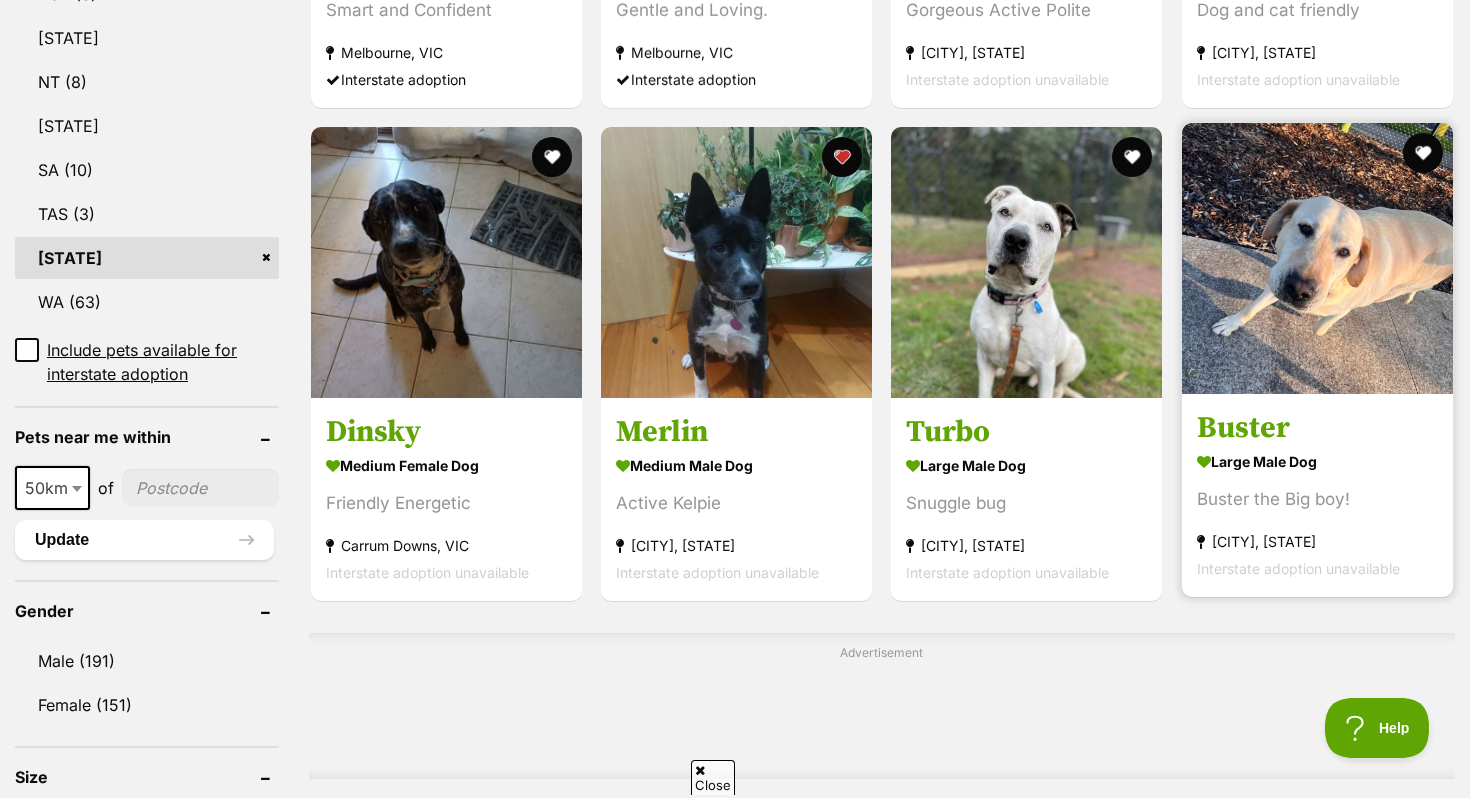 click at bounding box center (1317, 258) 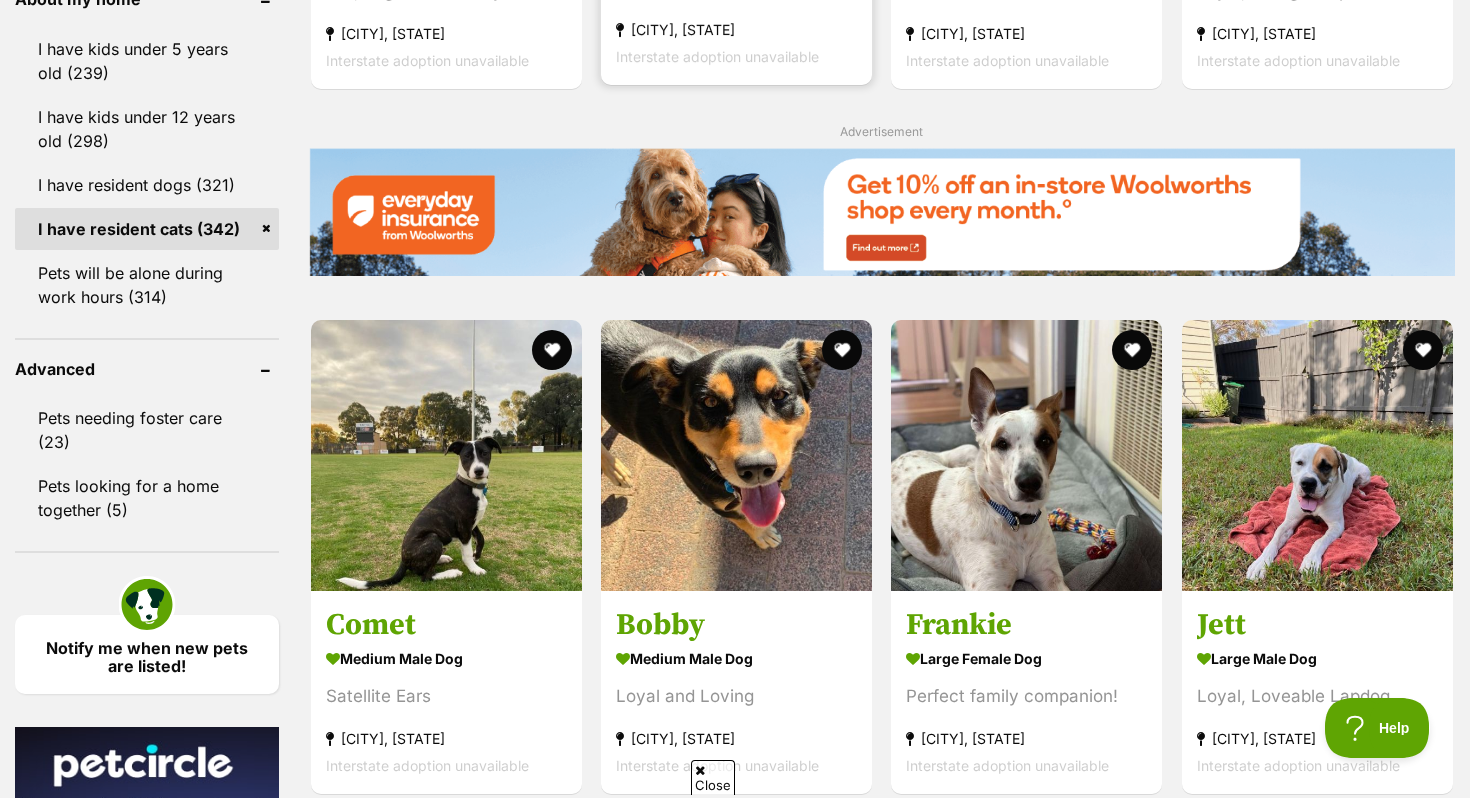 scroll, scrollTop: 2389, scrollLeft: 0, axis: vertical 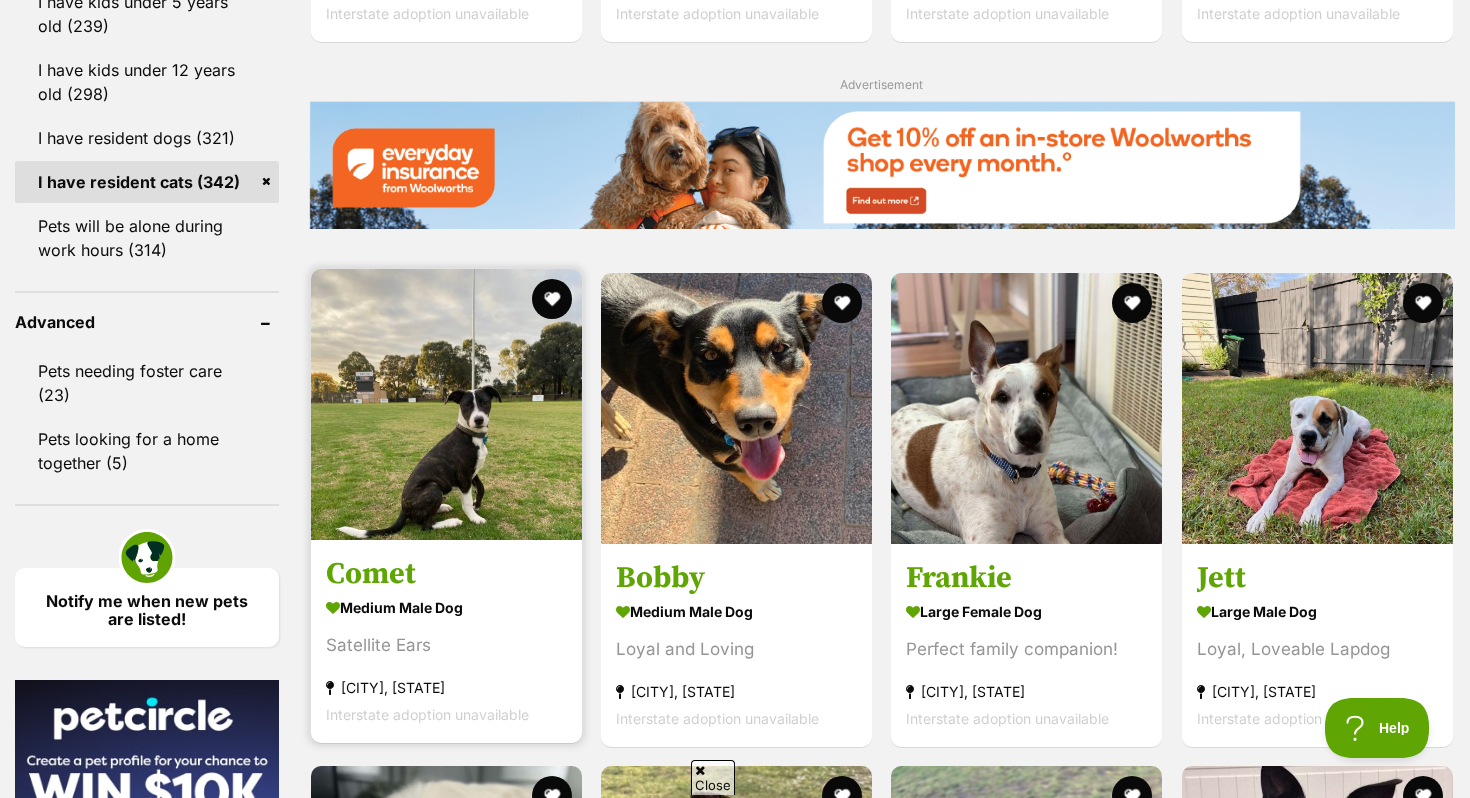click at bounding box center [446, 404] 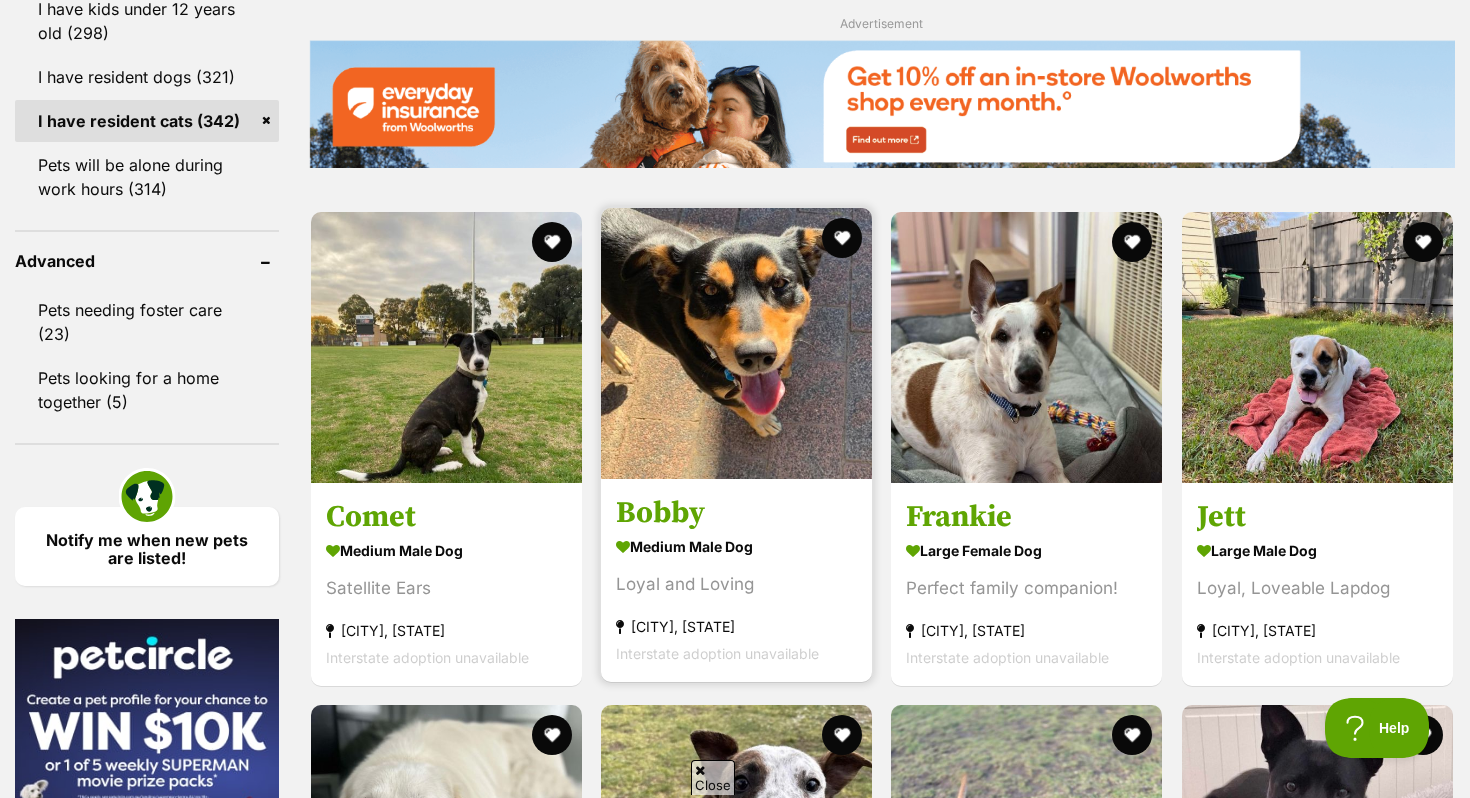 scroll, scrollTop: 2457, scrollLeft: 0, axis: vertical 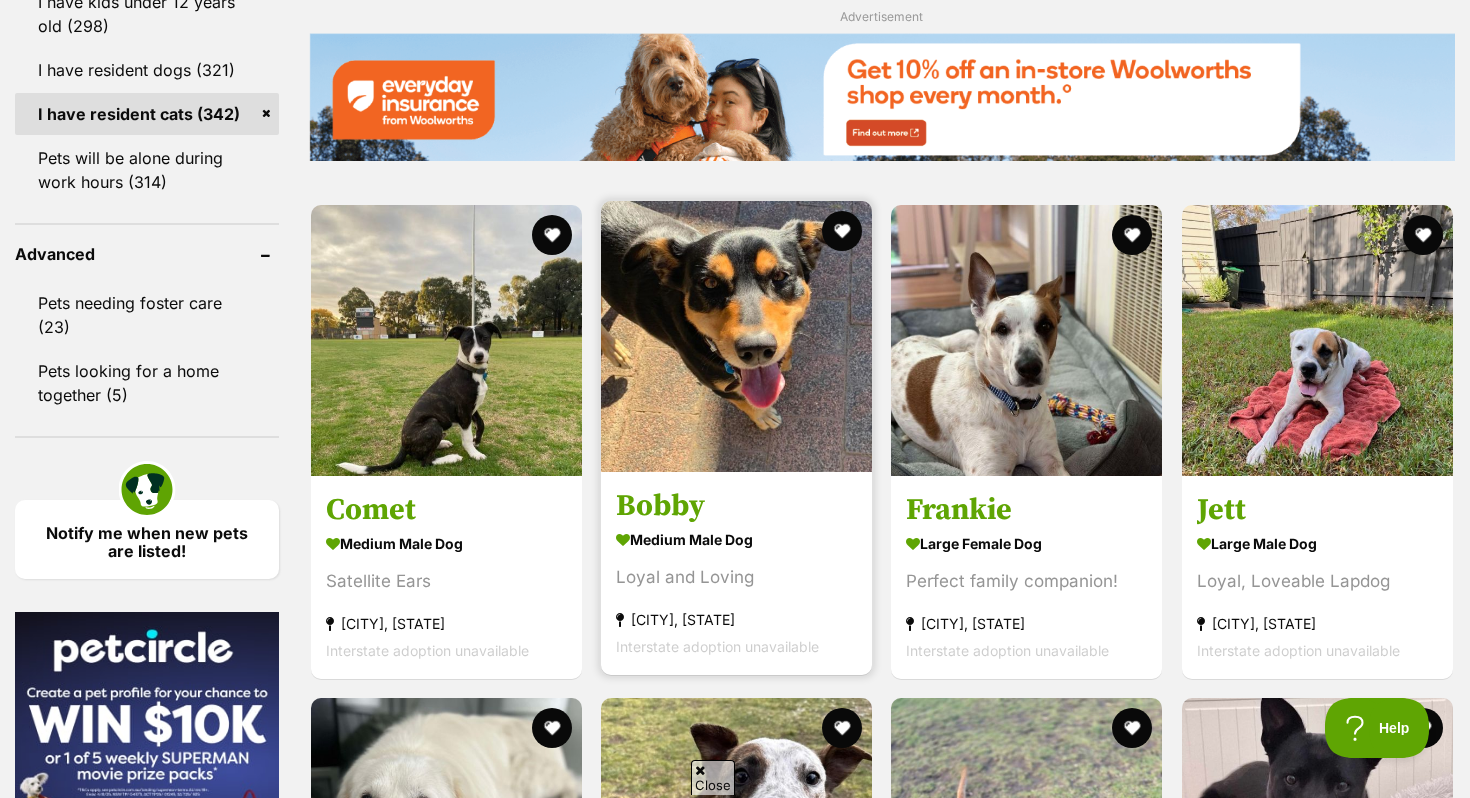 click at bounding box center [736, 336] 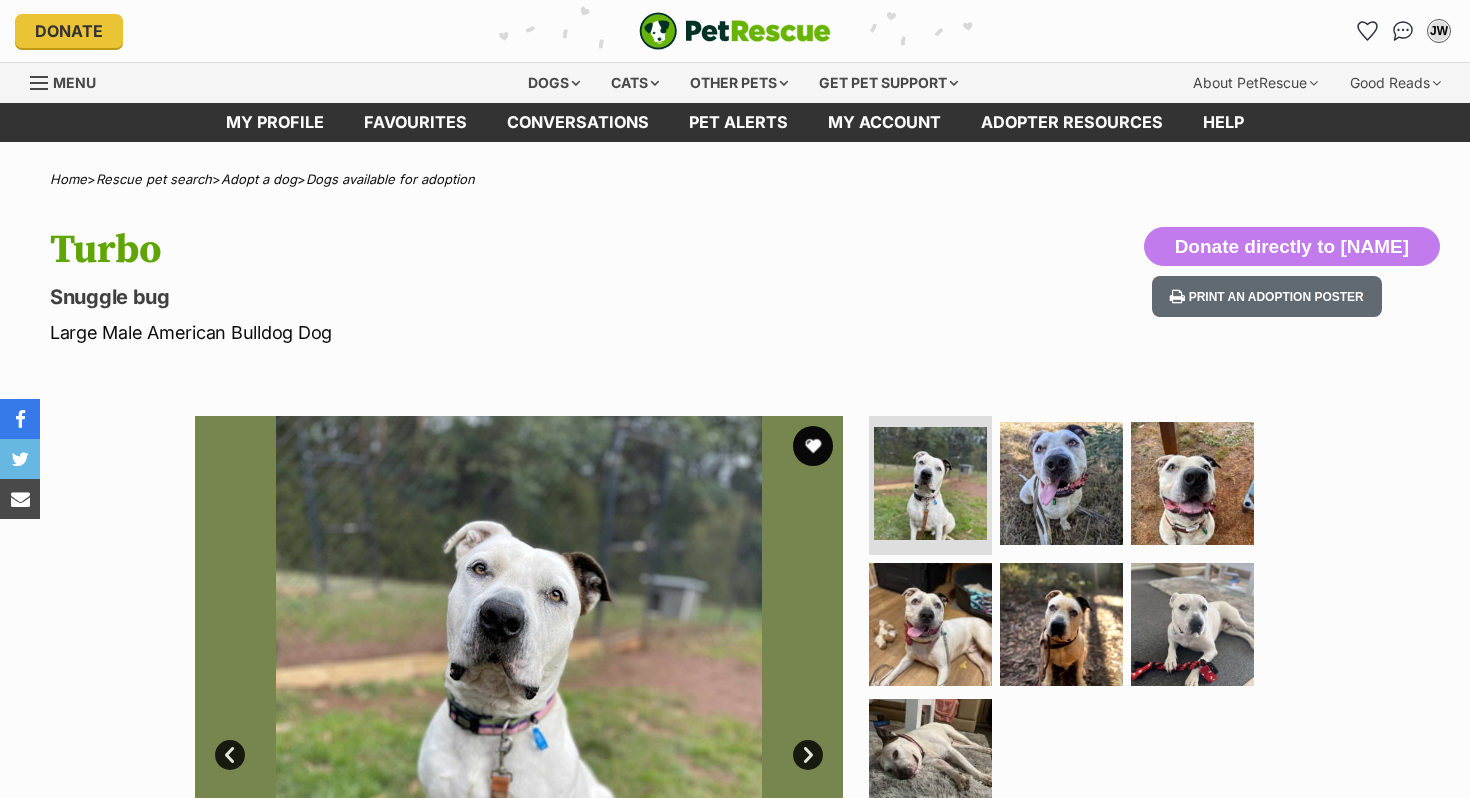 scroll, scrollTop: 0, scrollLeft: 0, axis: both 